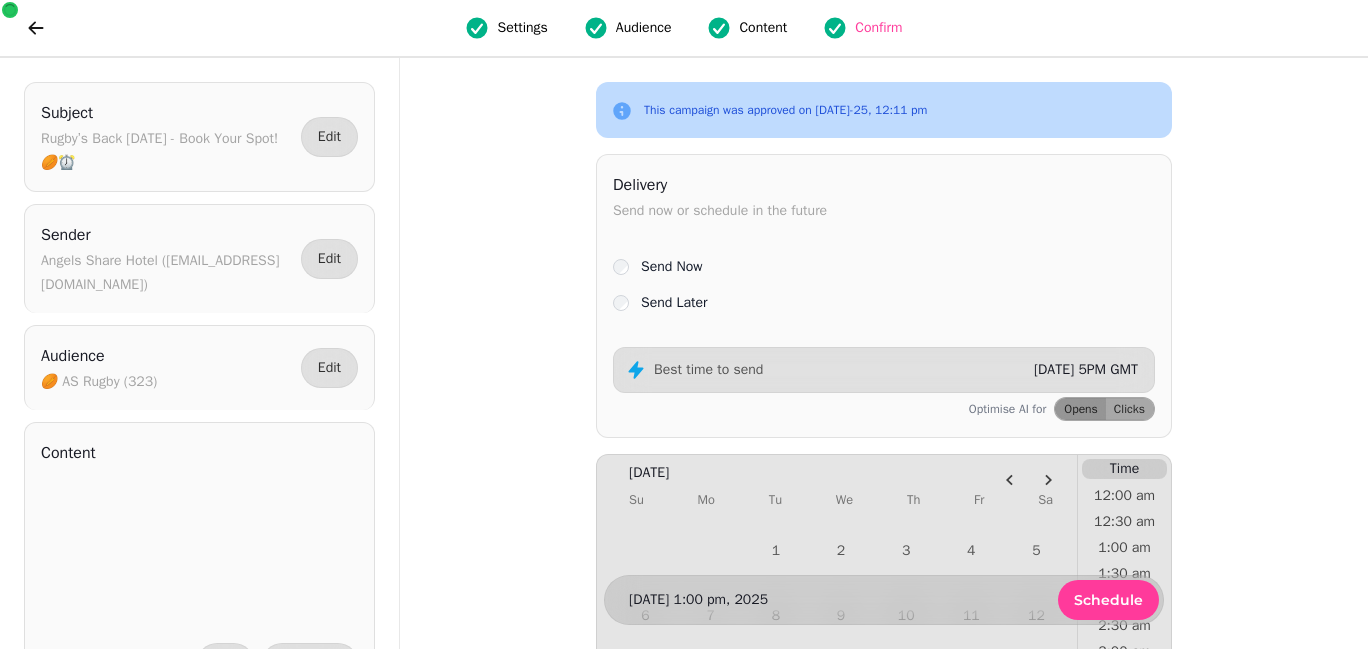 scroll, scrollTop: 0, scrollLeft: 0, axis: both 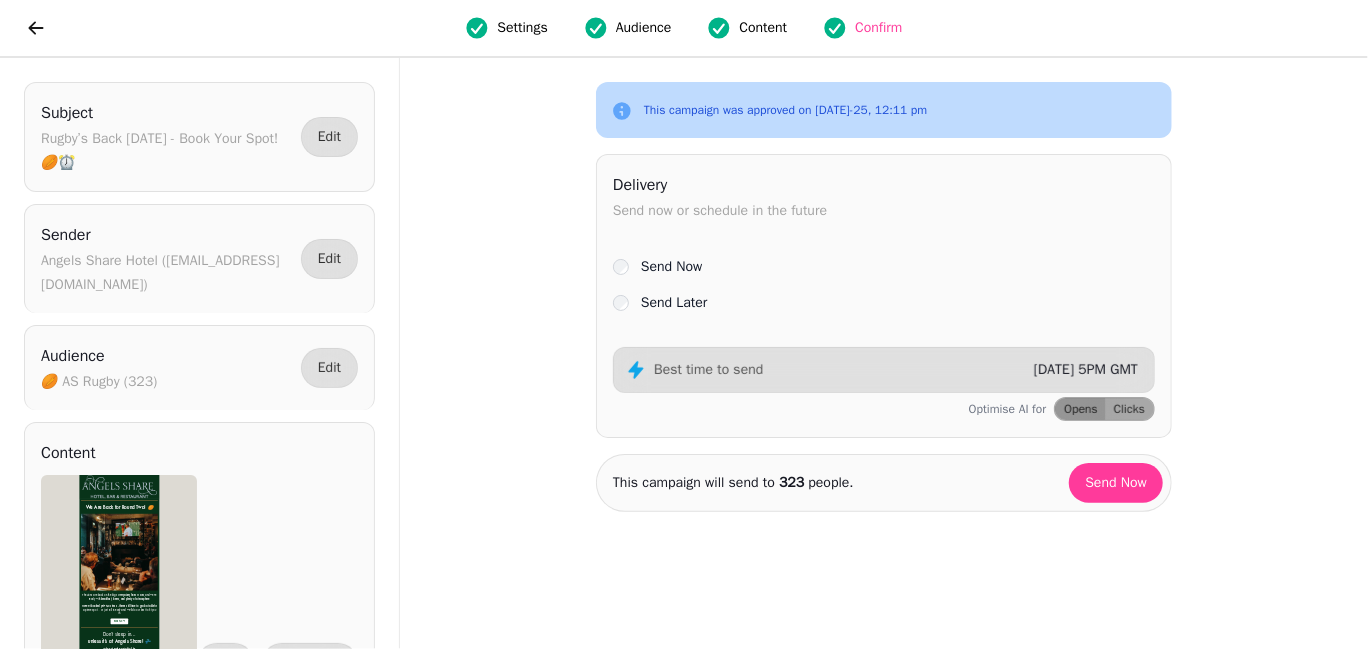 click on "Send Later" at bounding box center (674, 303) 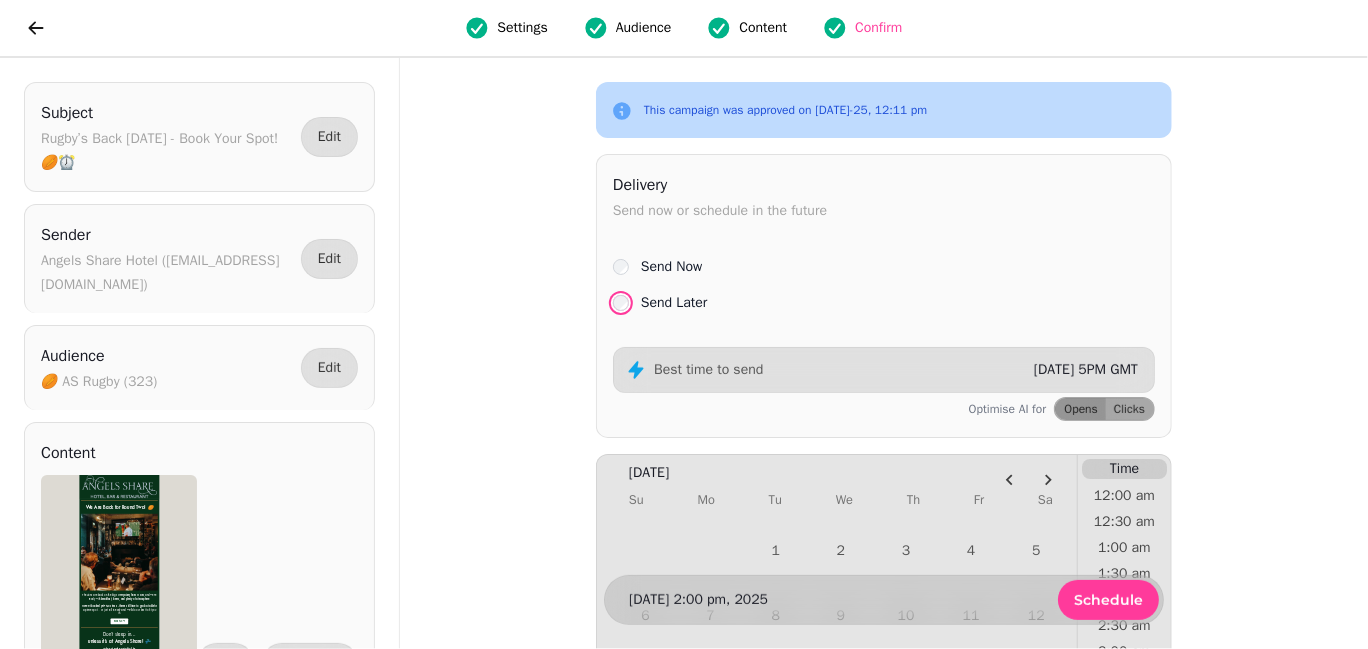 scroll, scrollTop: 304, scrollLeft: 0, axis: vertical 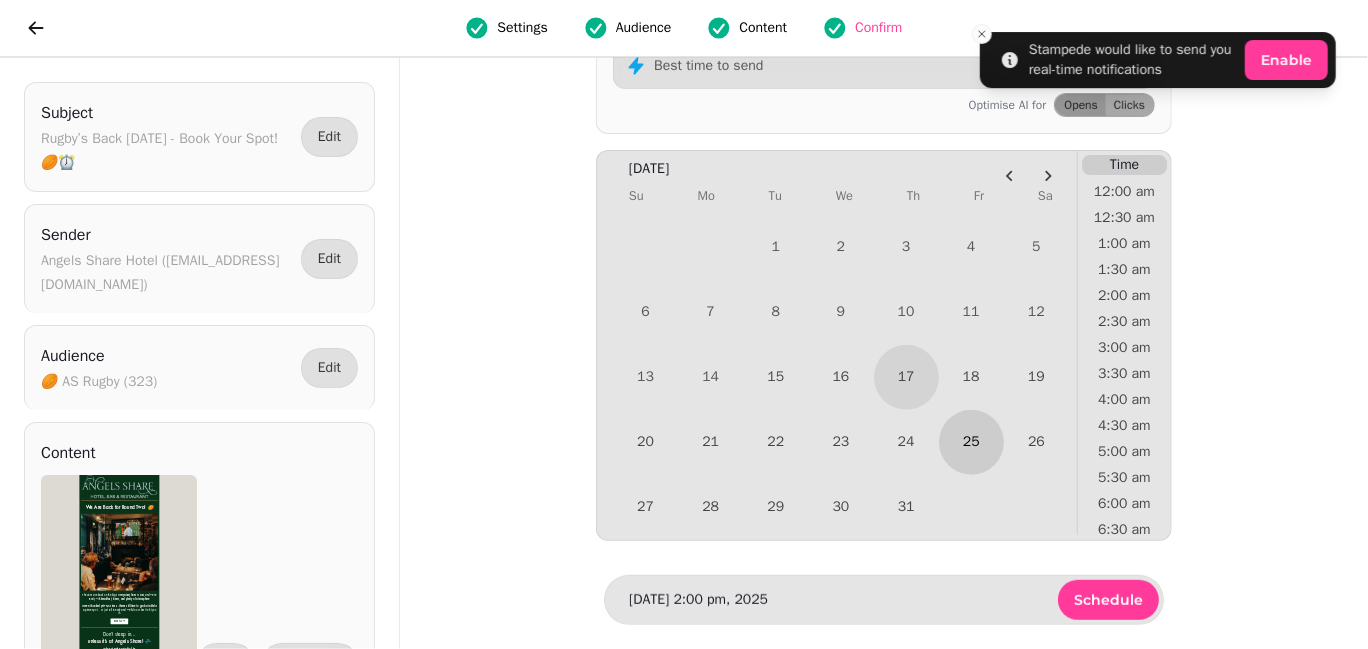 click on "25" at bounding box center (971, 442) 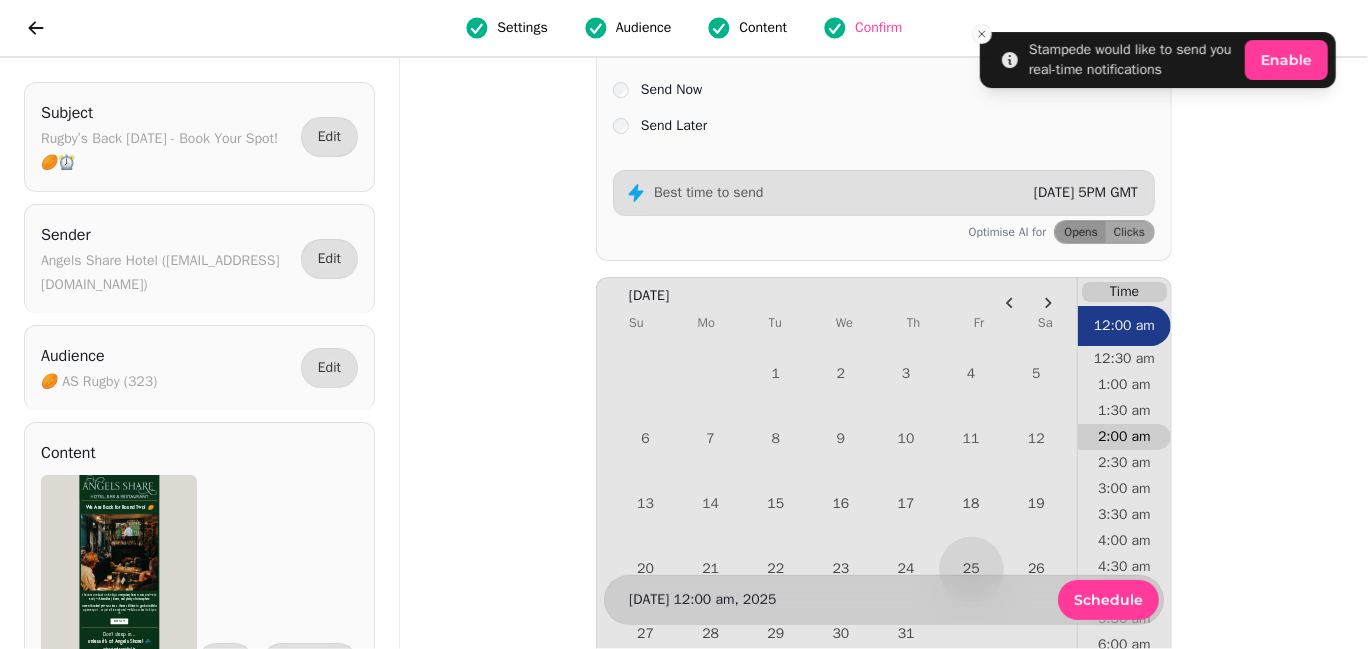 scroll, scrollTop: 175, scrollLeft: 0, axis: vertical 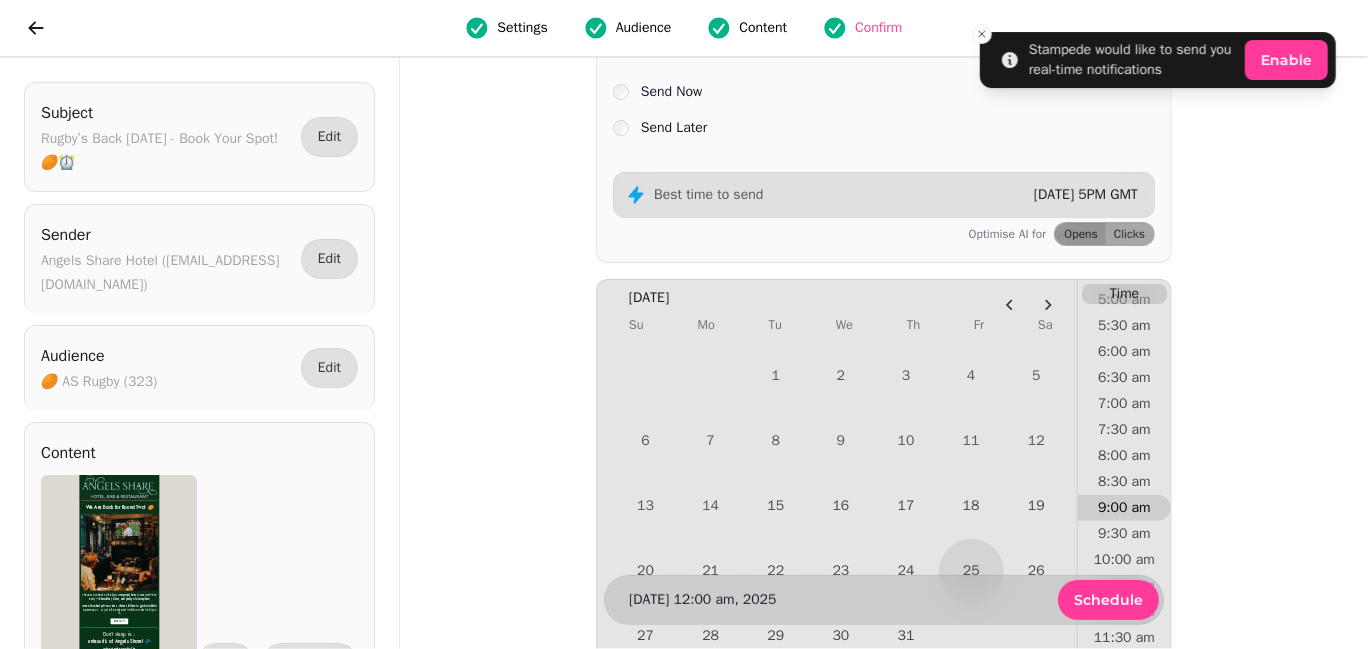 click on "9:00 am" at bounding box center (1124, 508) 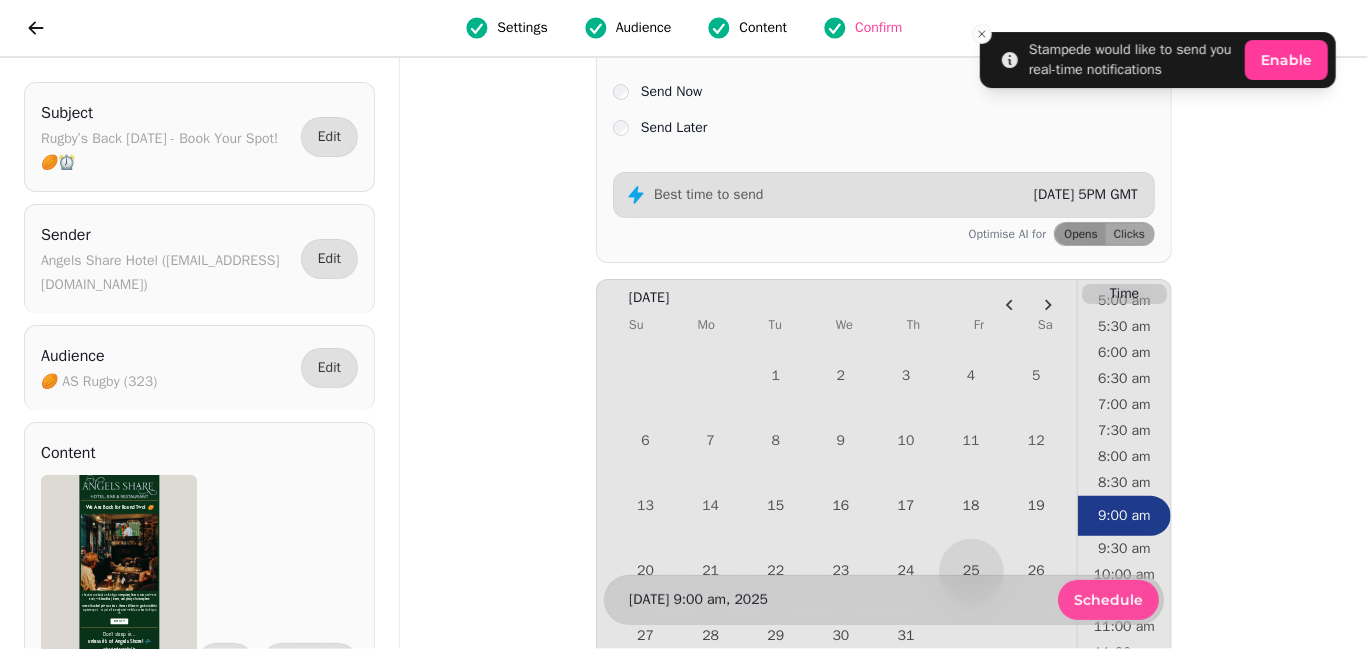click on "Schedule" at bounding box center [1108, 600] 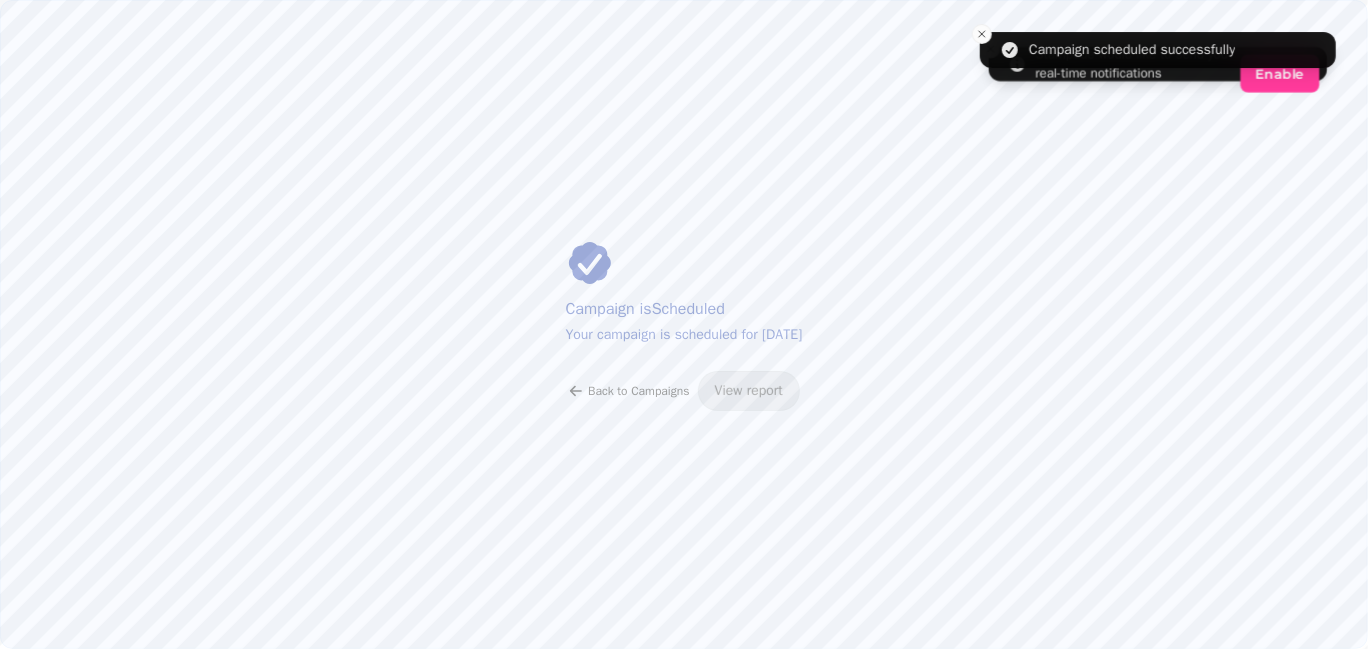 click on "Back to Campaigns" at bounding box center (638, 391) 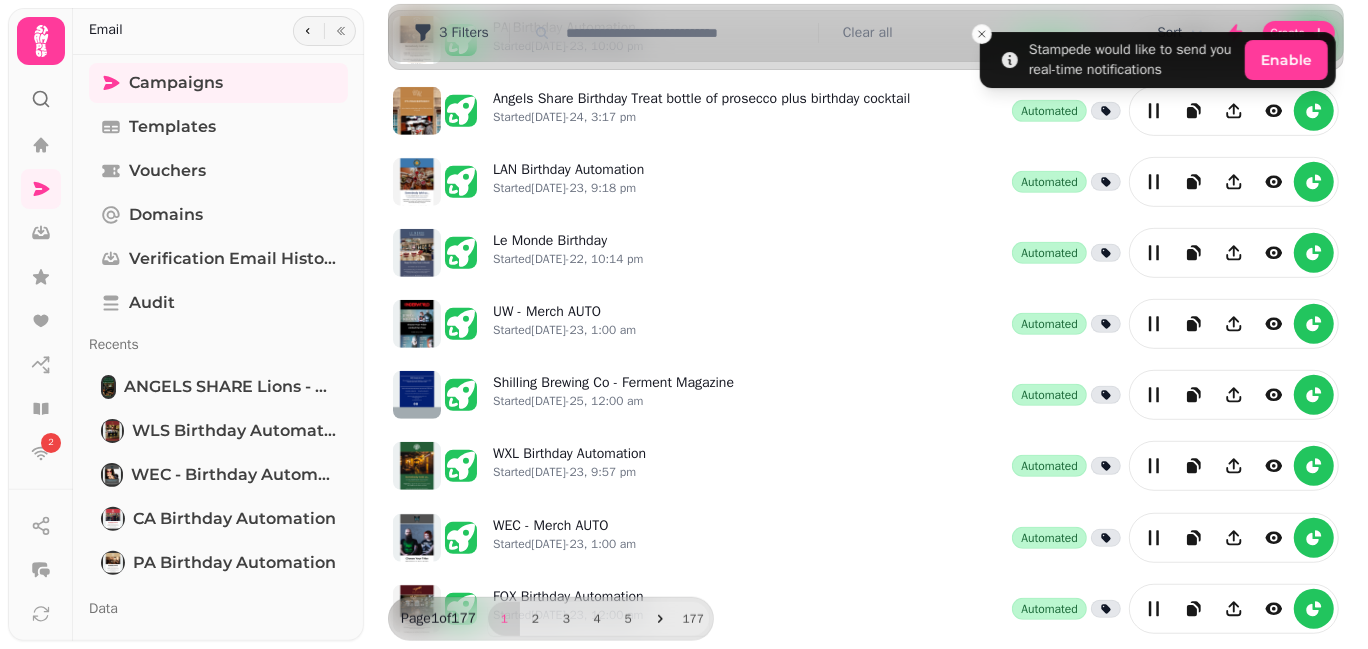 scroll, scrollTop: 565, scrollLeft: 0, axis: vertical 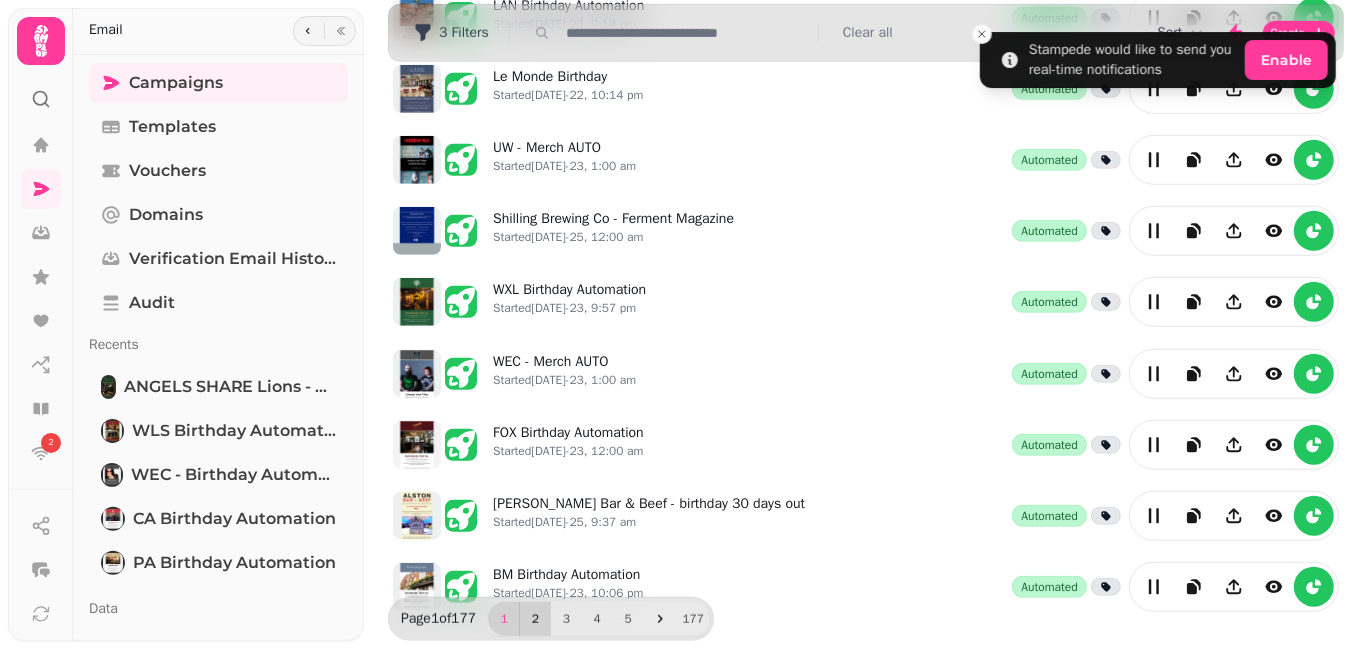 click on "2" at bounding box center [535, 619] 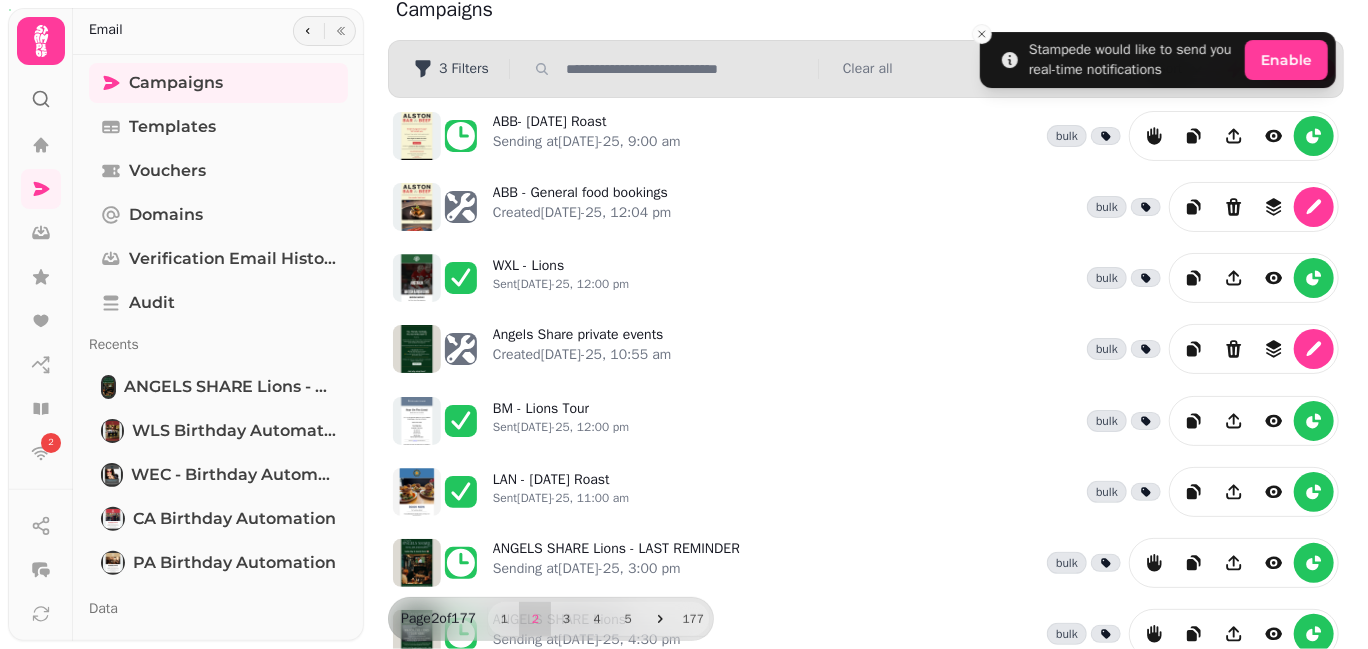 scroll, scrollTop: 0, scrollLeft: 0, axis: both 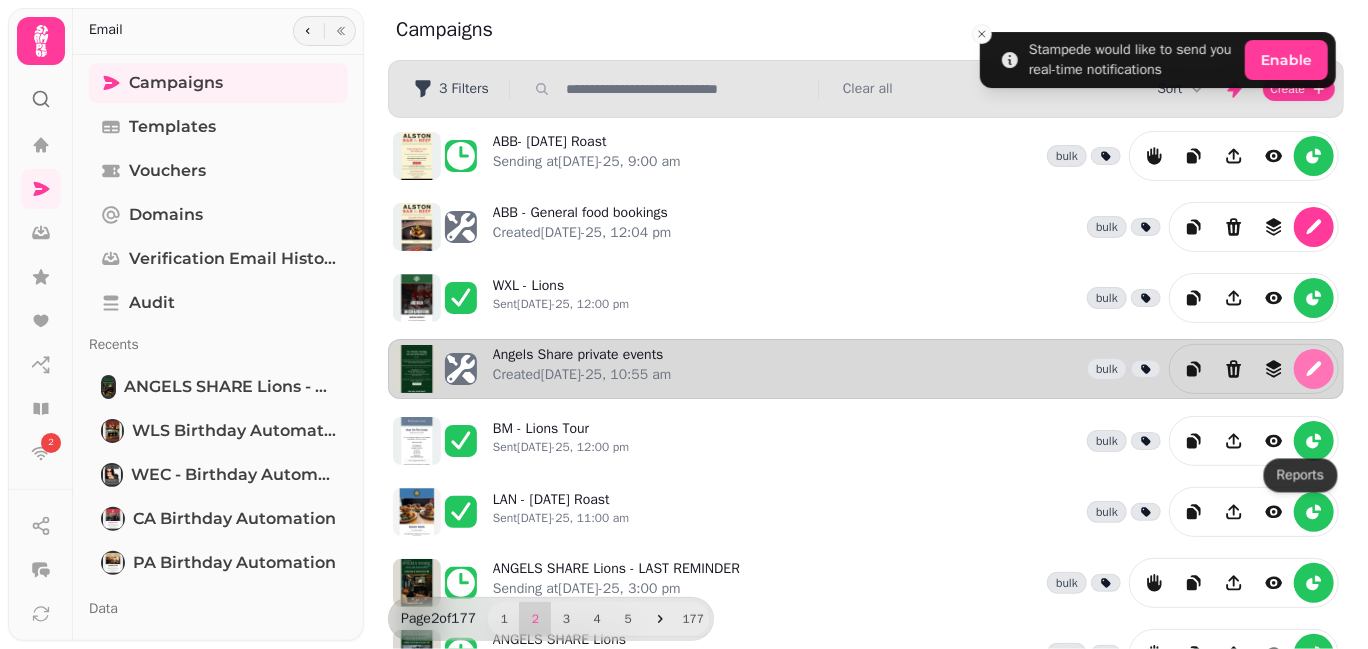 click 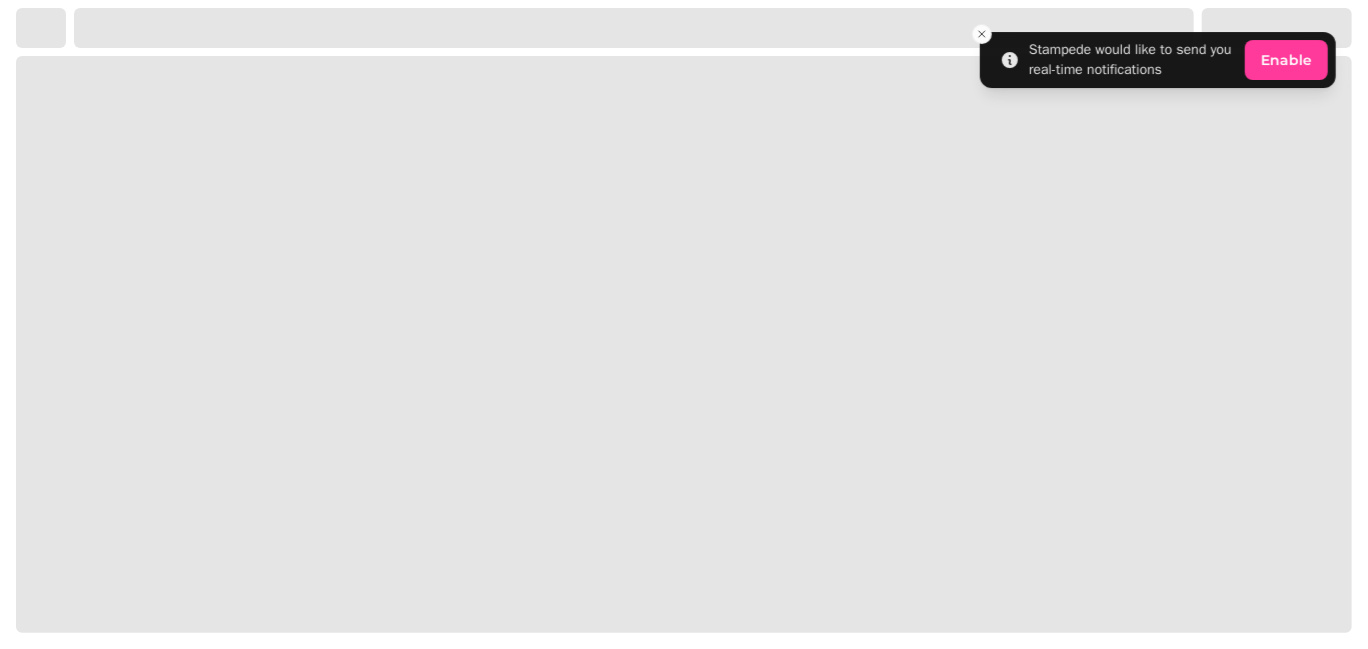 select on "**********" 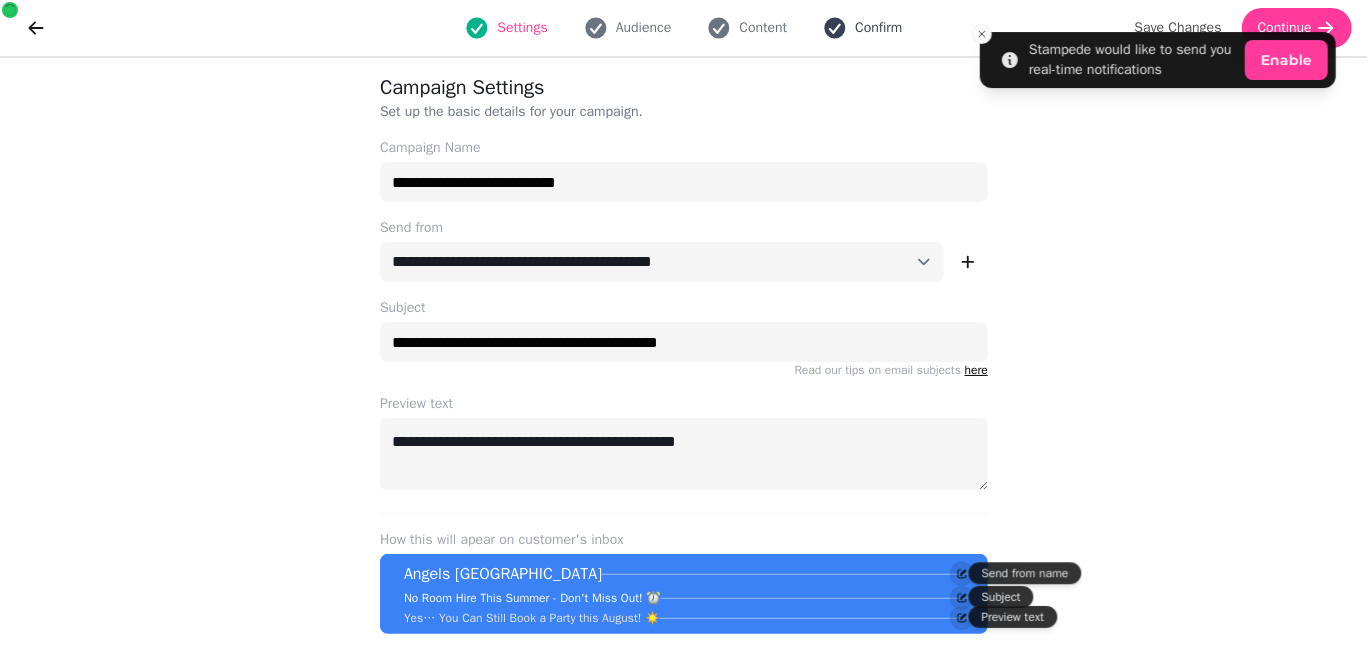 click on "Confirm" at bounding box center (862, 28) 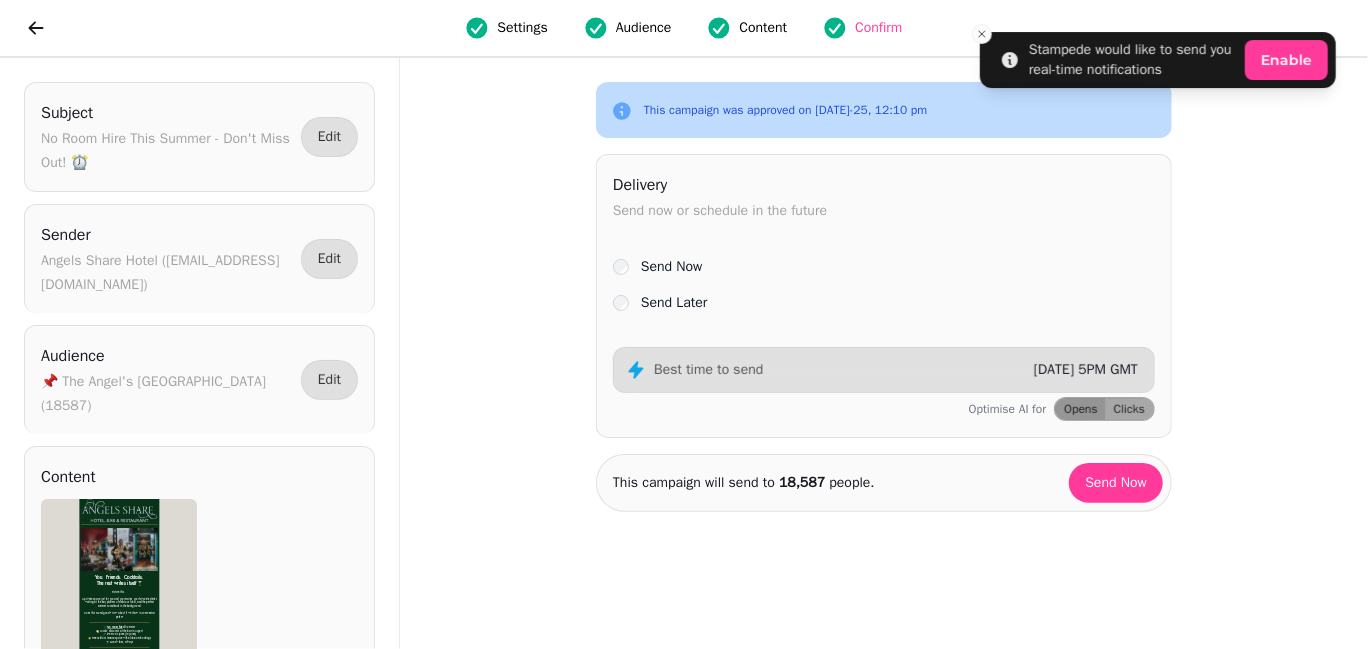 scroll, scrollTop: 0, scrollLeft: 0, axis: both 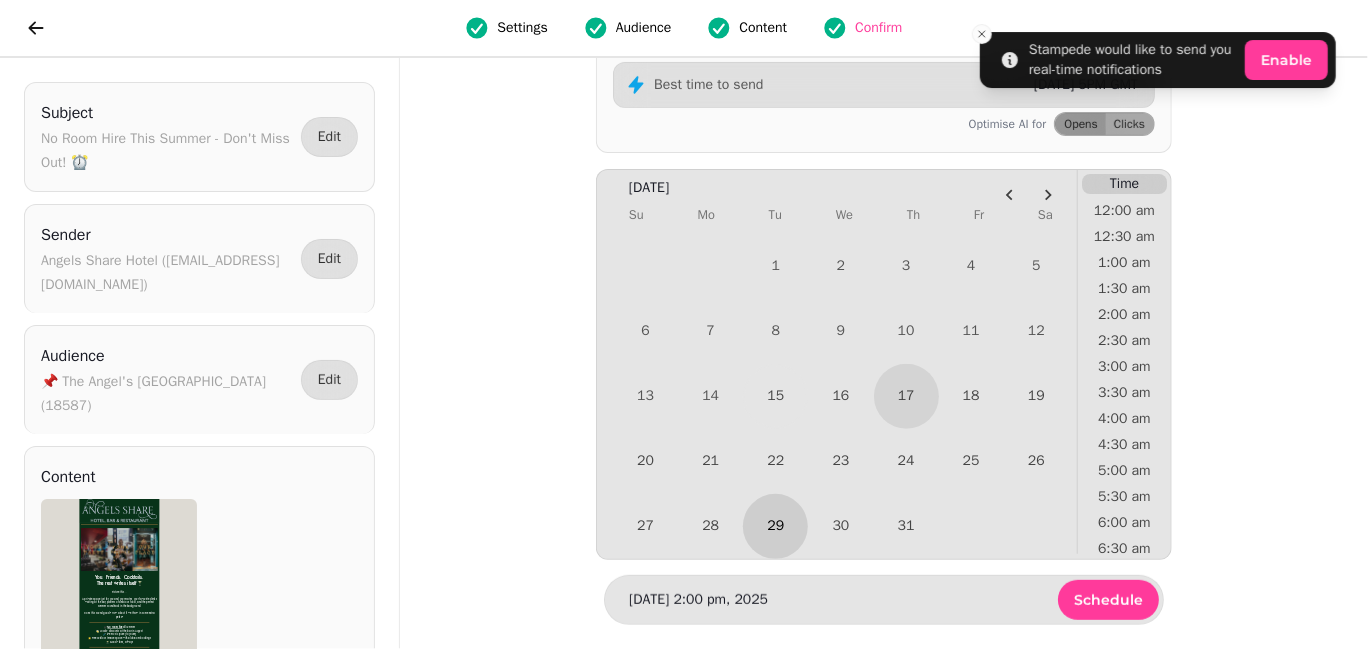 click on "29" at bounding box center [775, 526] 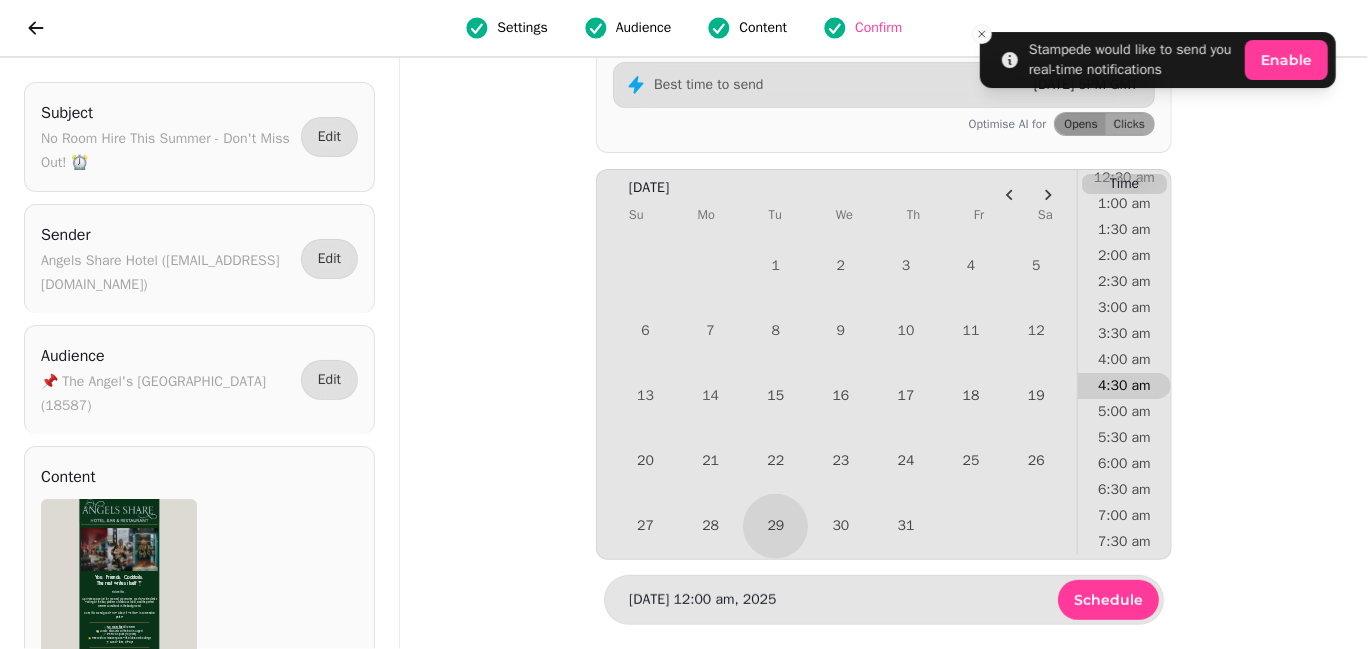 click on "4:30 am" at bounding box center (1124, 386) 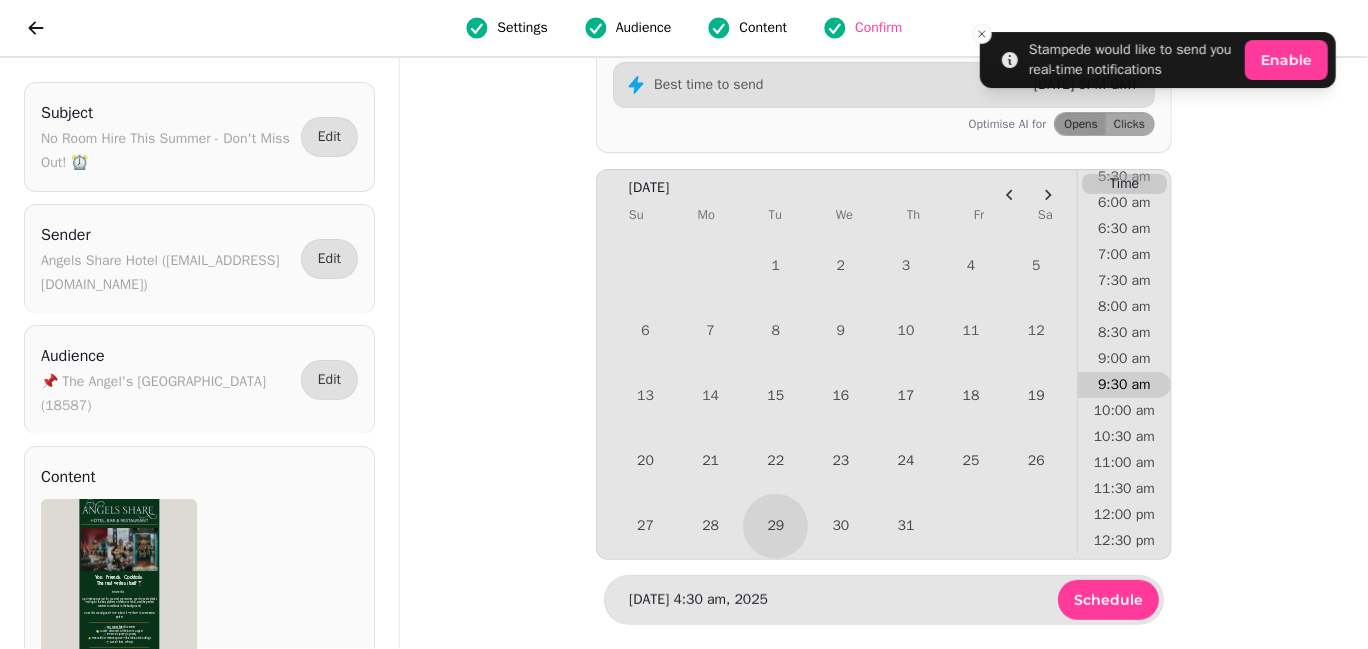 click on "9:30 am" at bounding box center [1124, 385] 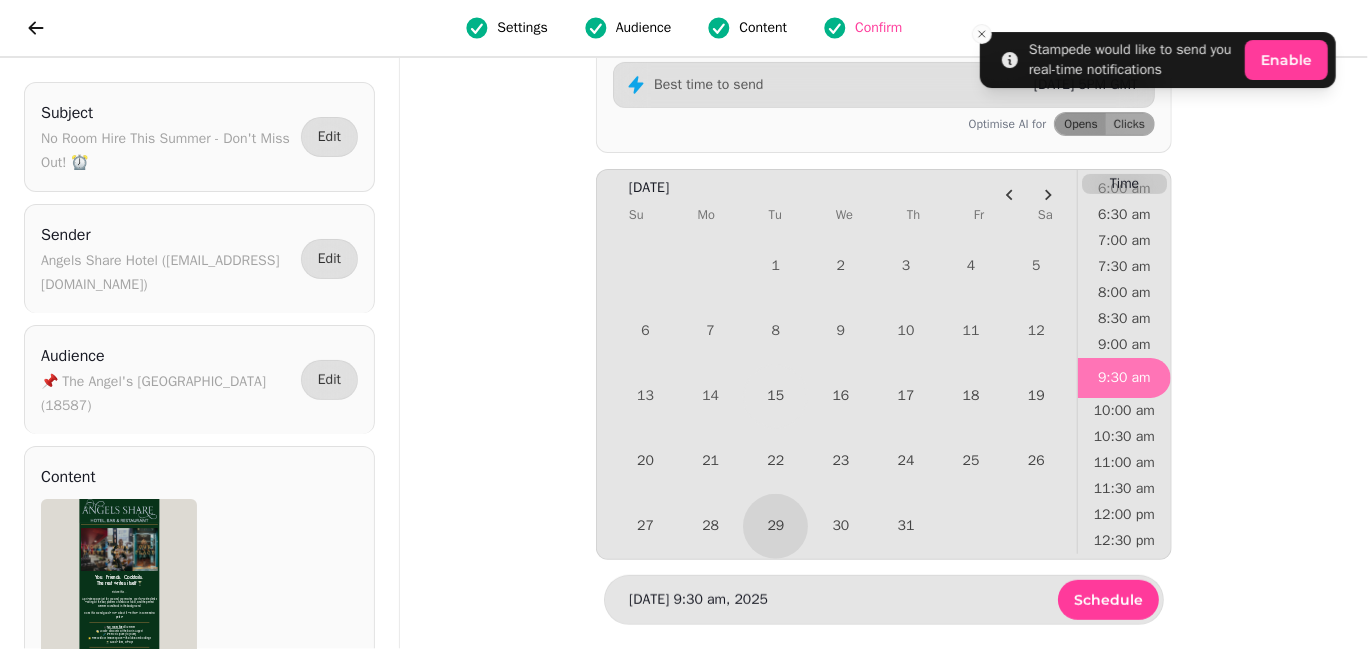 scroll, scrollTop: 320, scrollLeft: 0, axis: vertical 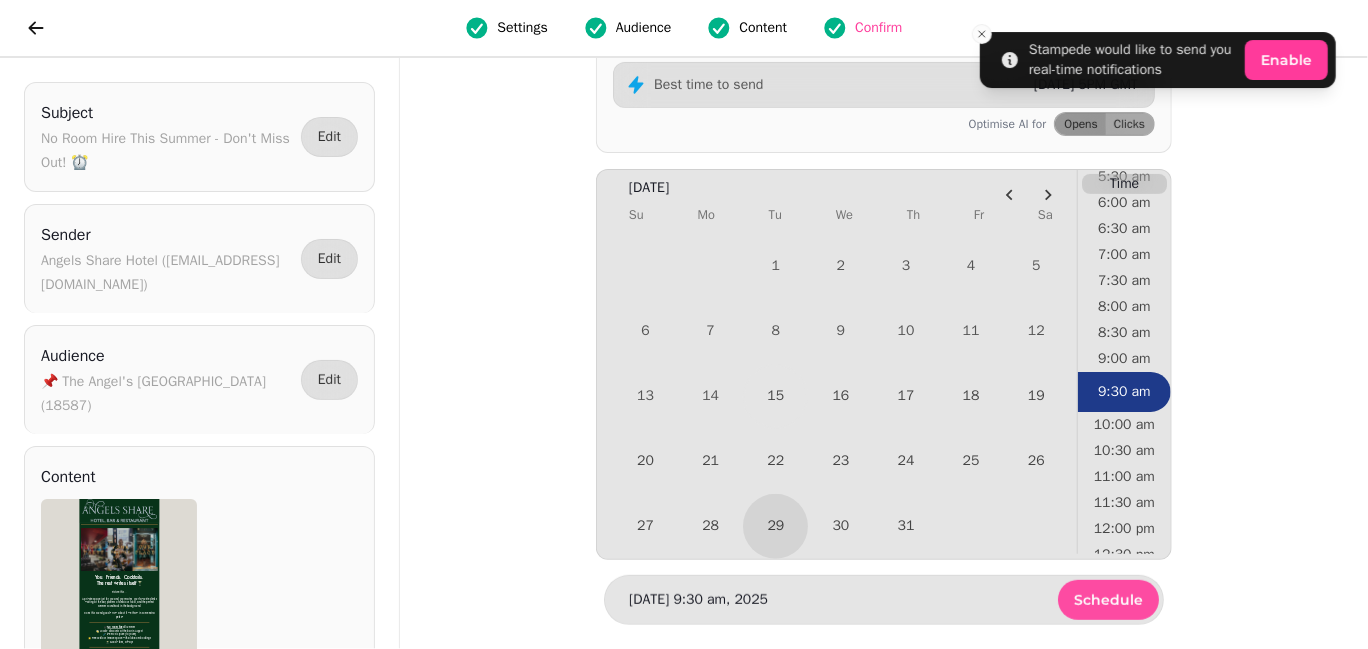 click on "Schedule" at bounding box center (1108, 600) 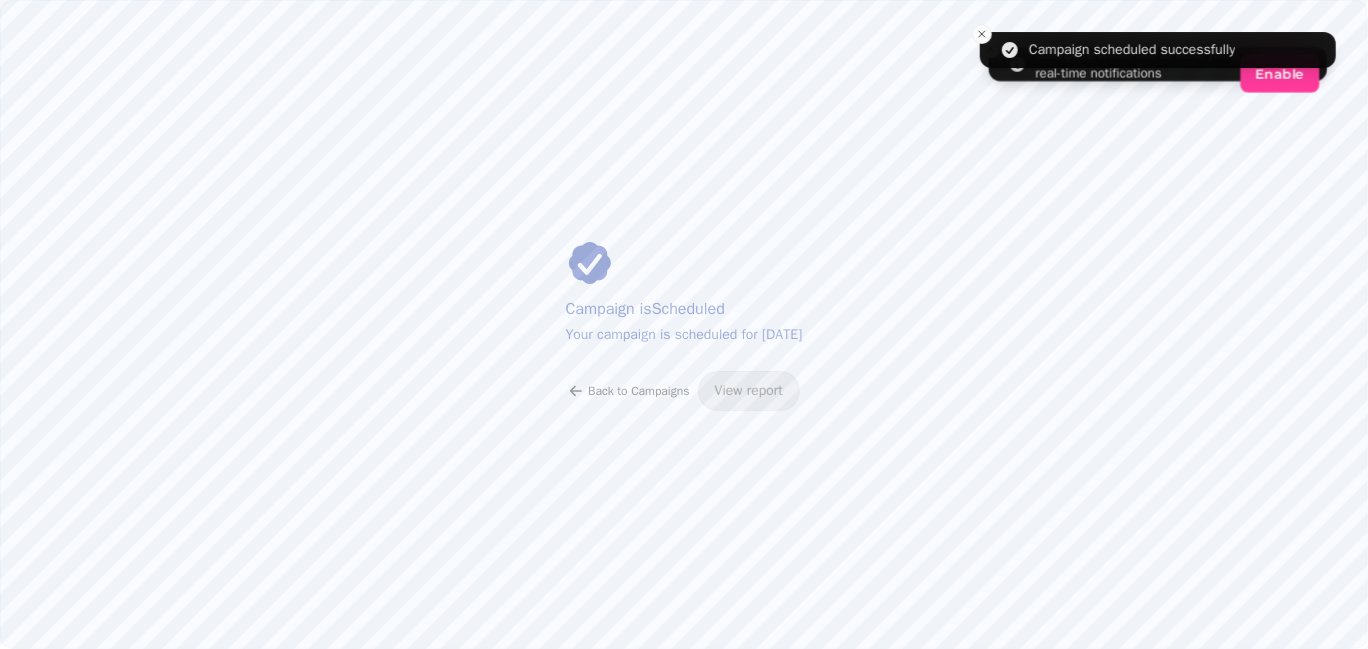 click on "Back to Campaigns" at bounding box center (638, 391) 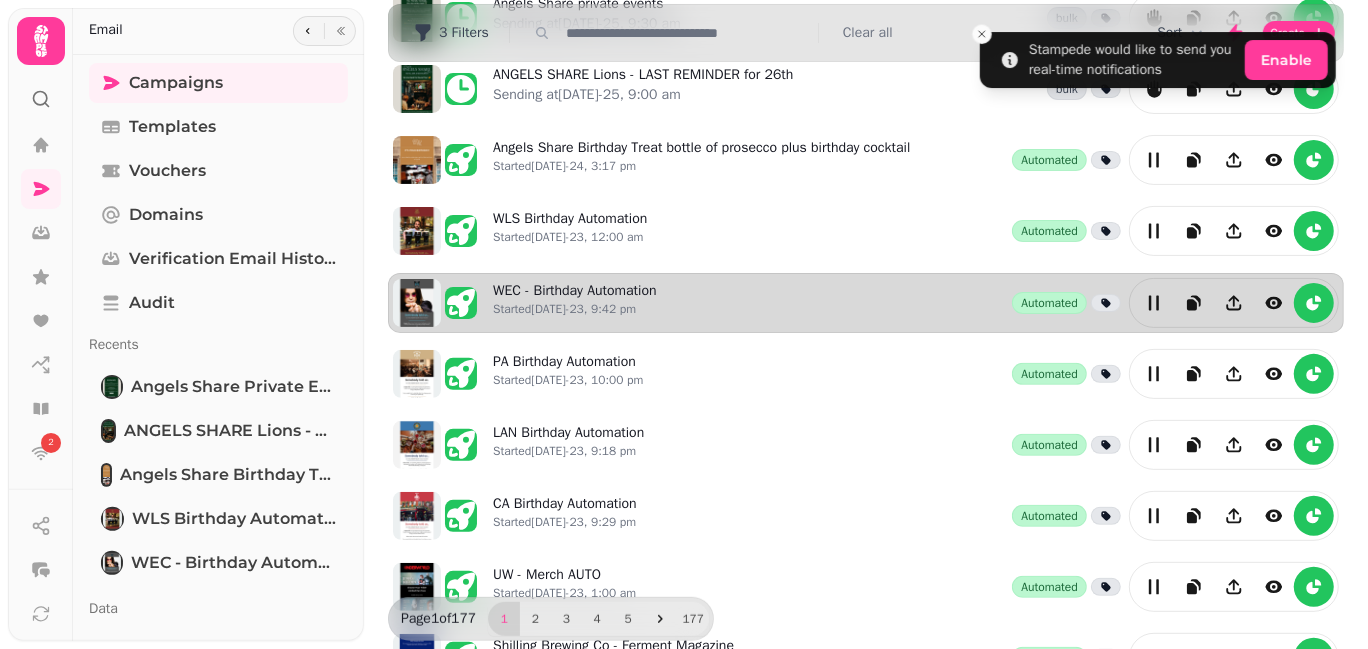 scroll, scrollTop: 0, scrollLeft: 0, axis: both 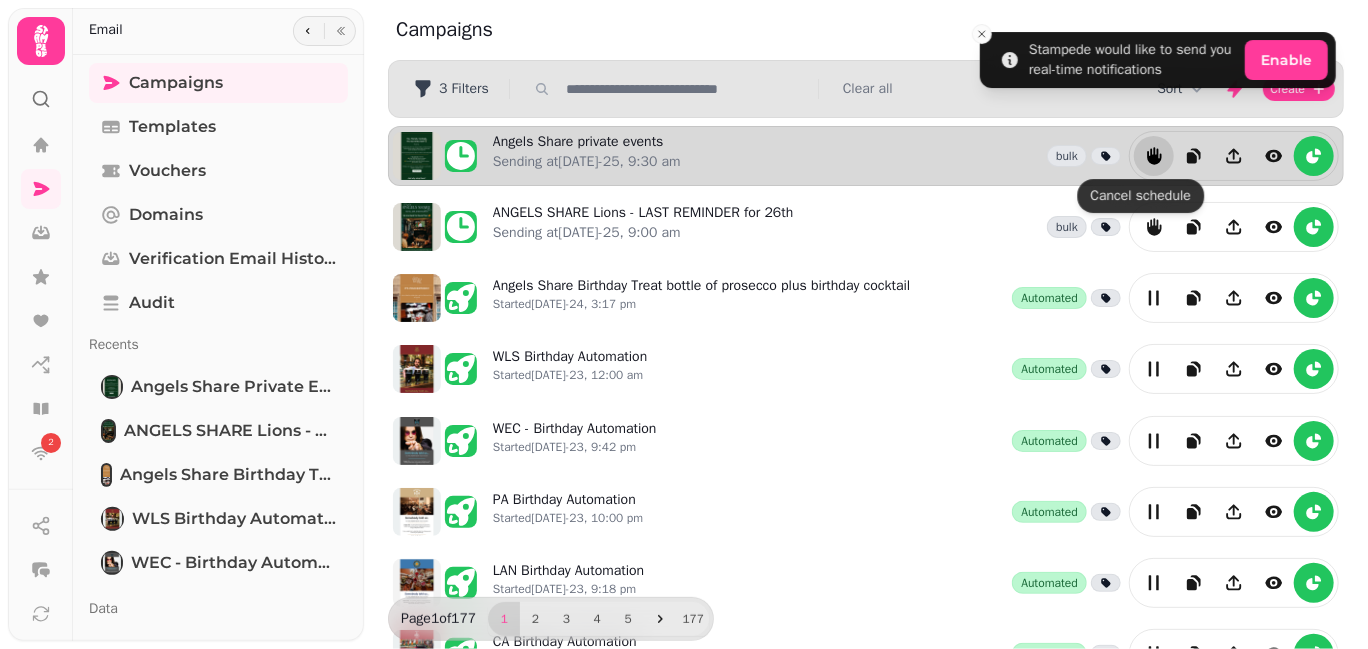 click 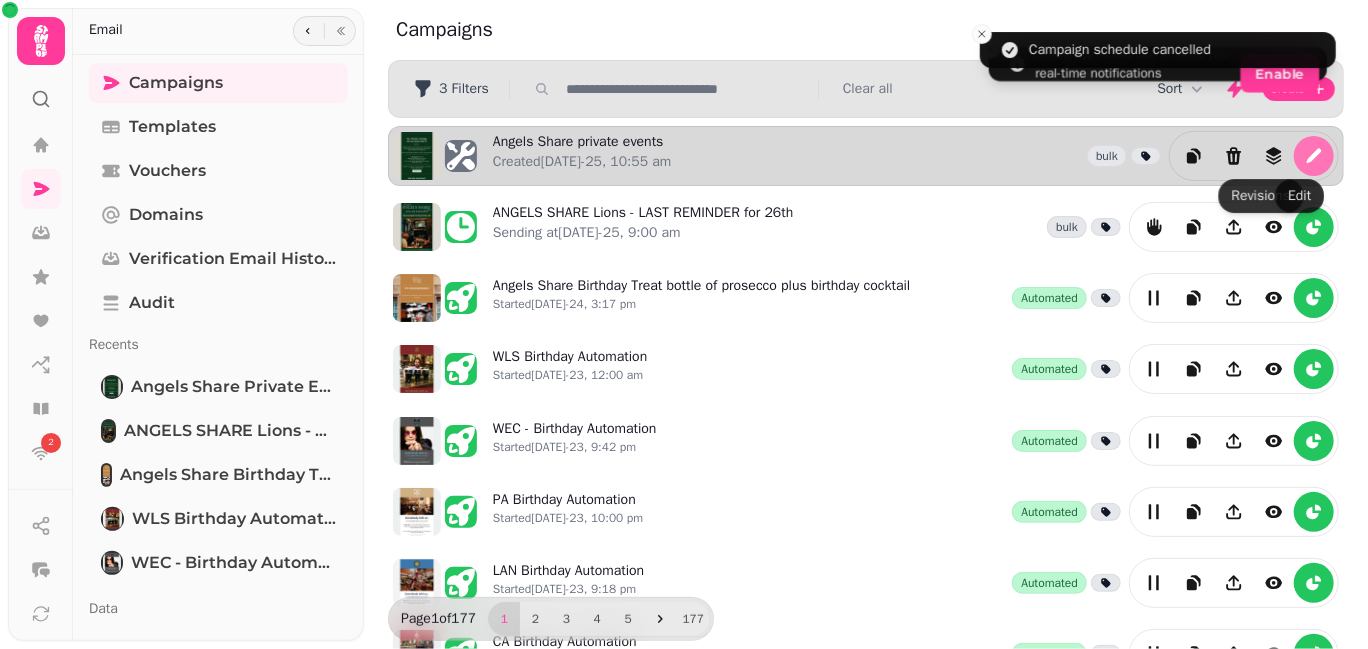 click 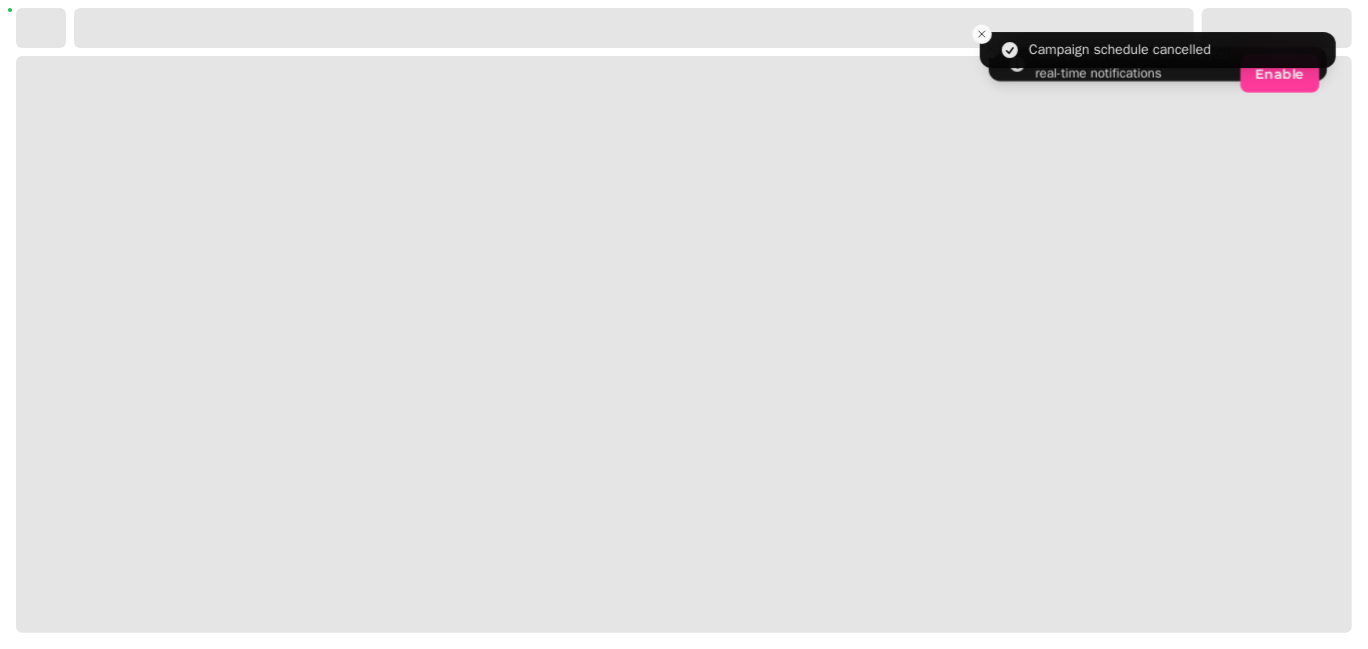 select on "**********" 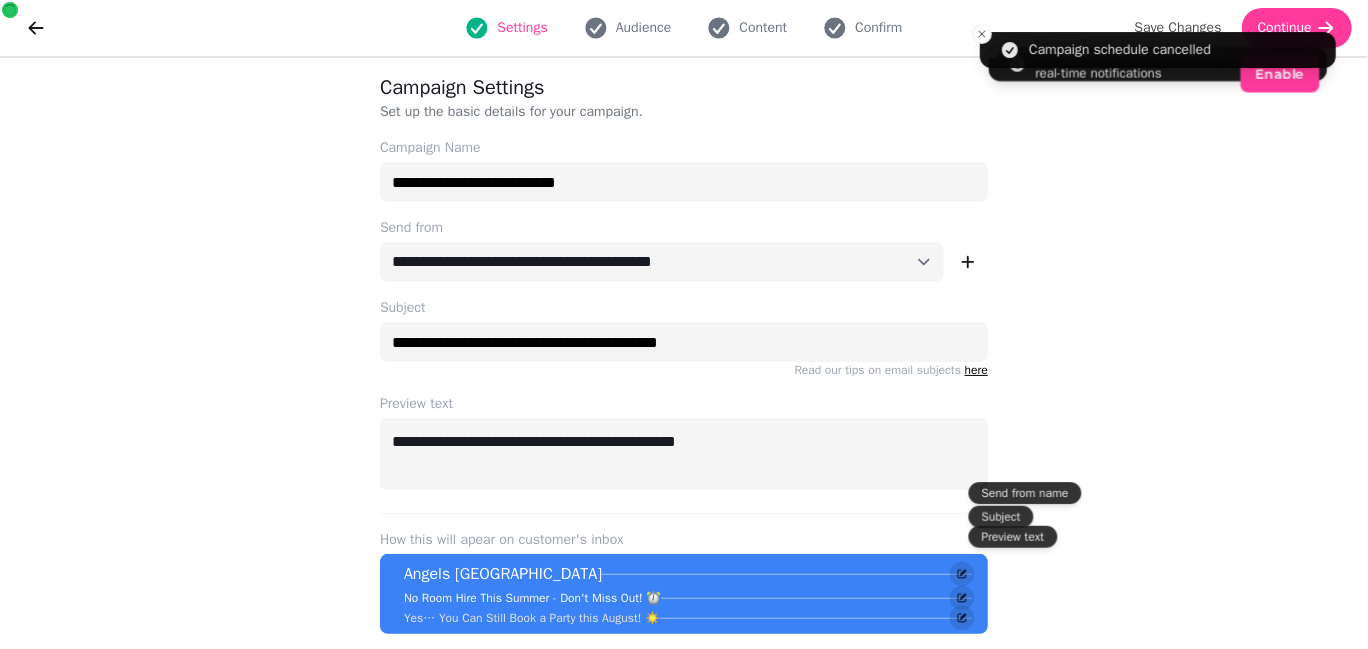 scroll, scrollTop: 108, scrollLeft: 0, axis: vertical 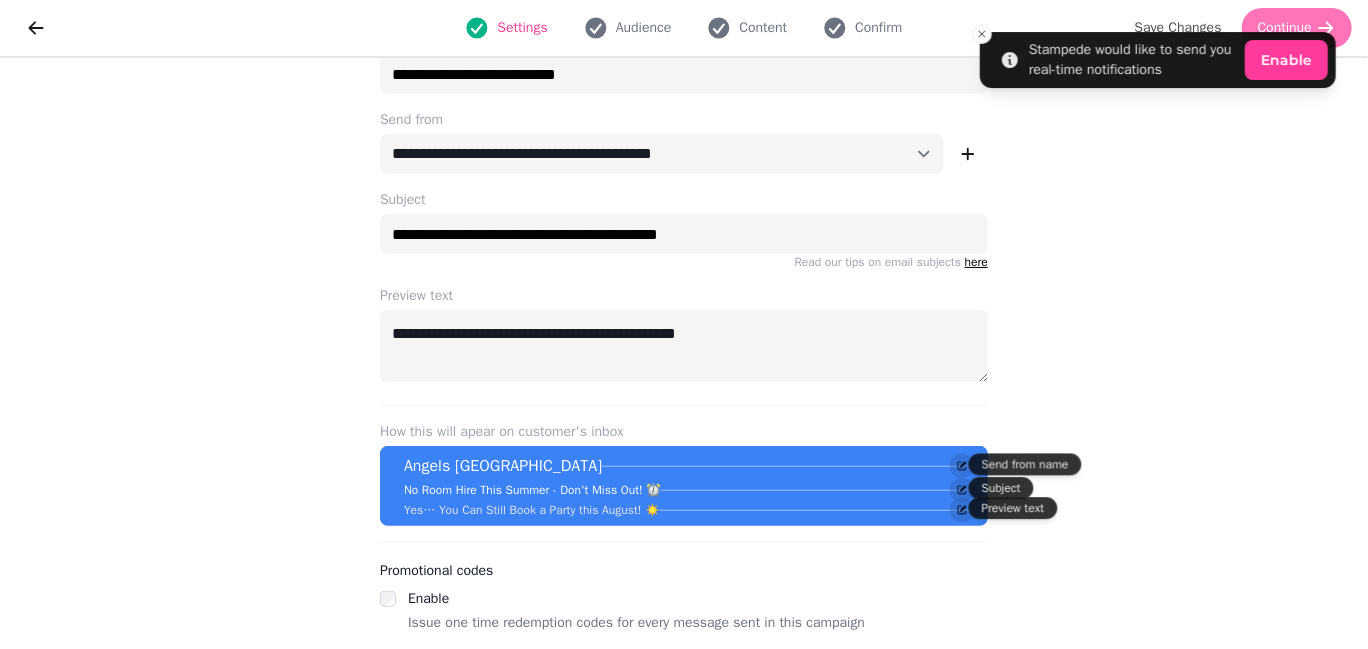 click on "Stampede would like to send you real-time notifications Enable" at bounding box center (1158, 60) 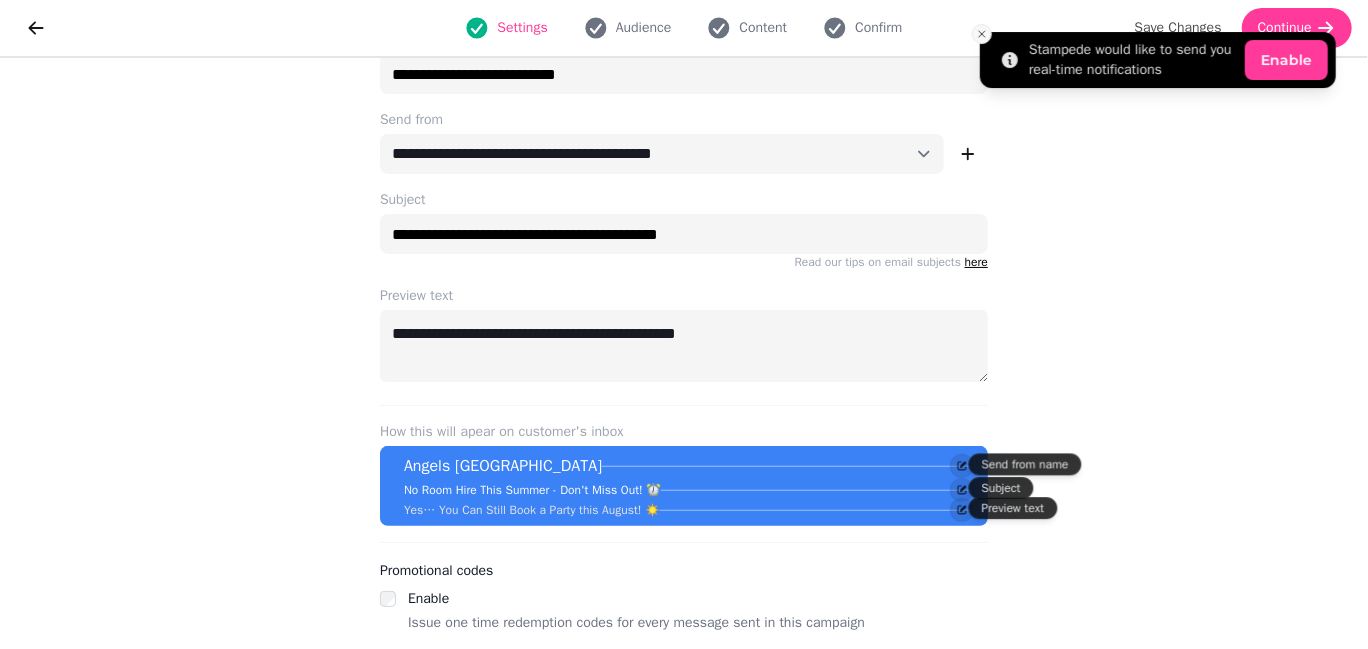 click 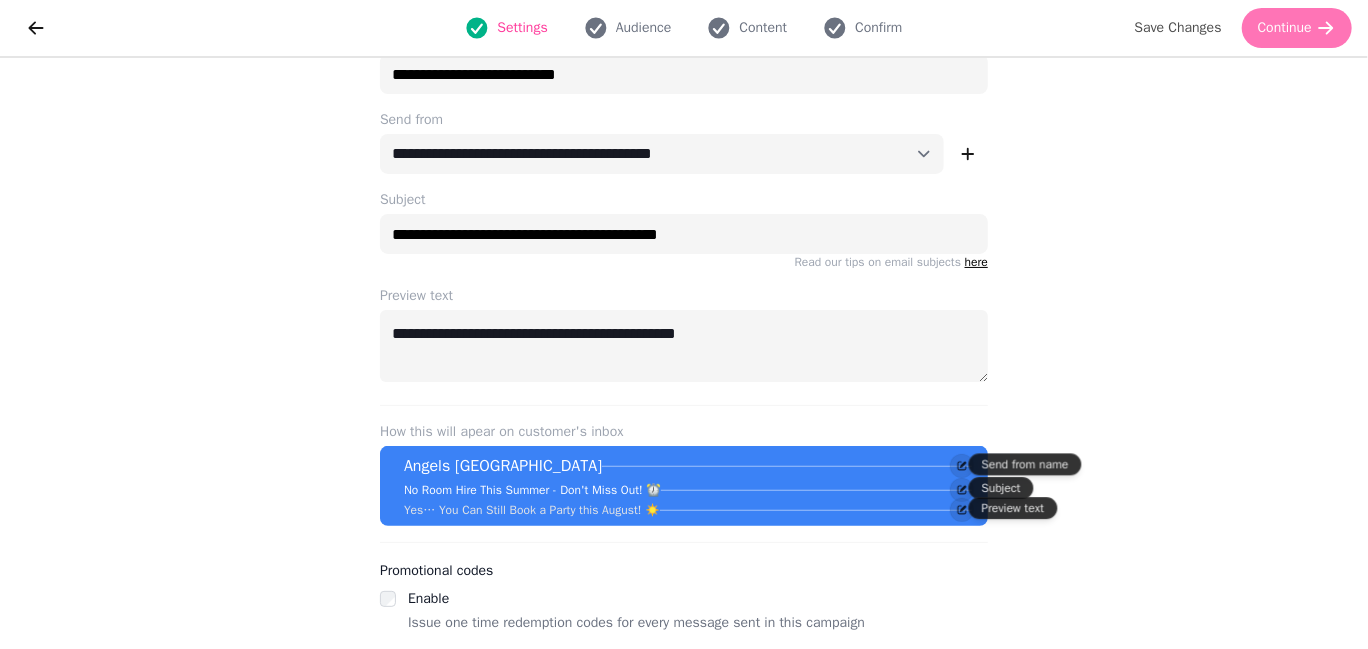 click on "Continue" at bounding box center (1285, 28) 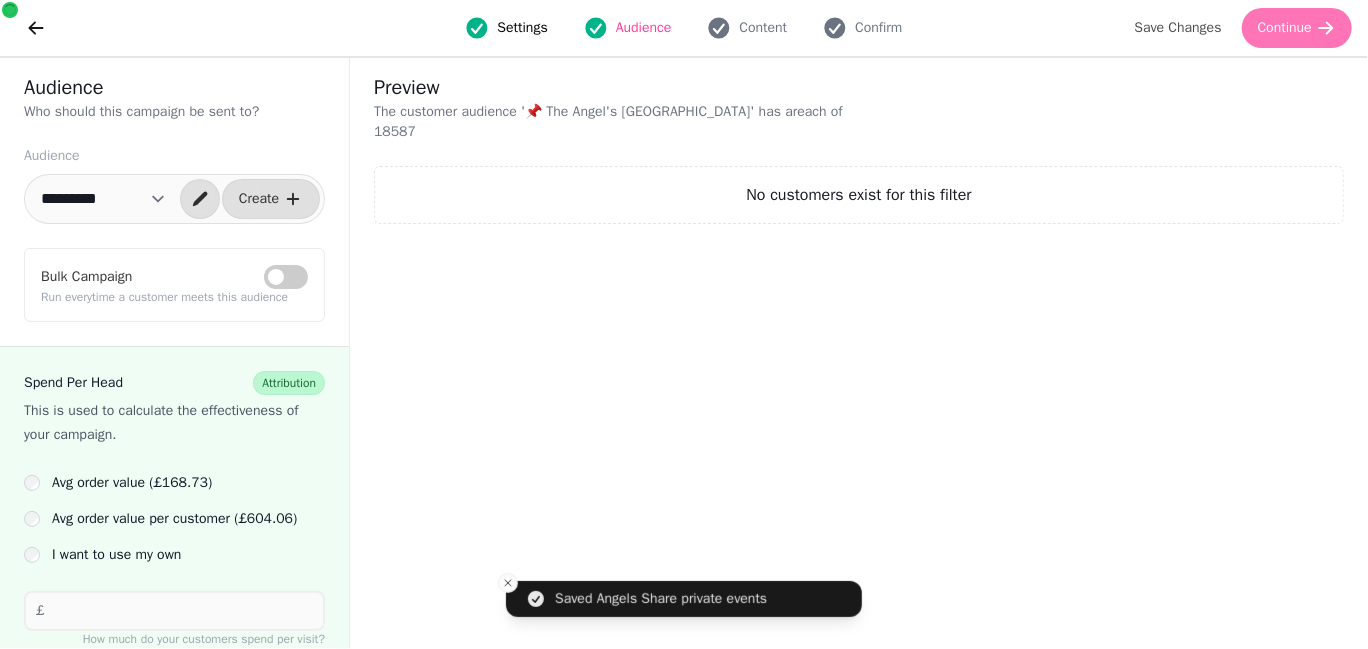 click on "Continue" at bounding box center [1285, 28] 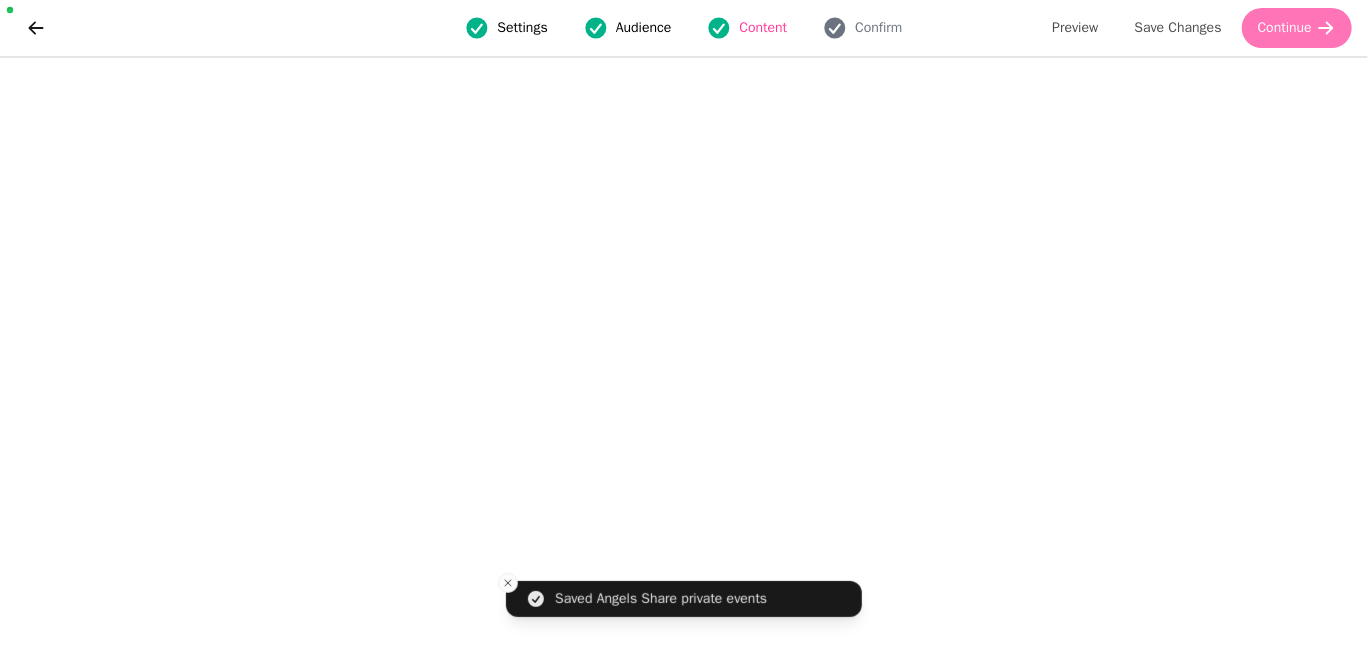 click on "Continue" at bounding box center [1297, 28] 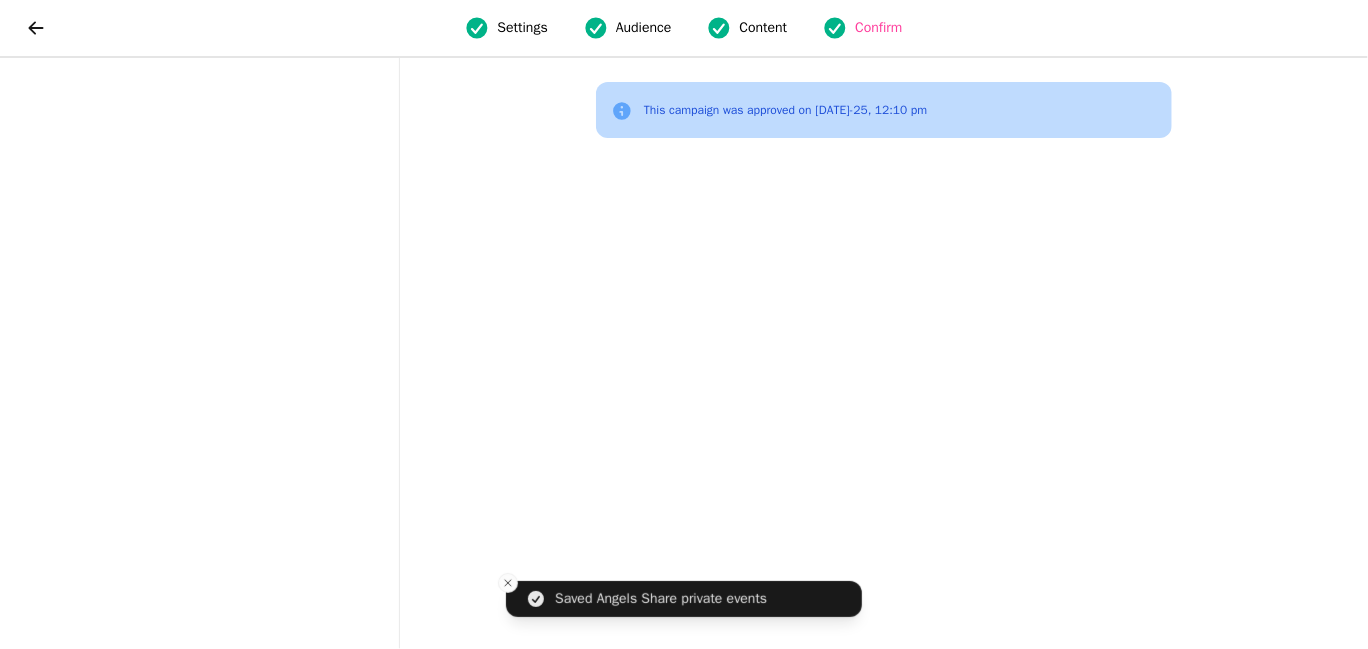 scroll, scrollTop: 0, scrollLeft: 0, axis: both 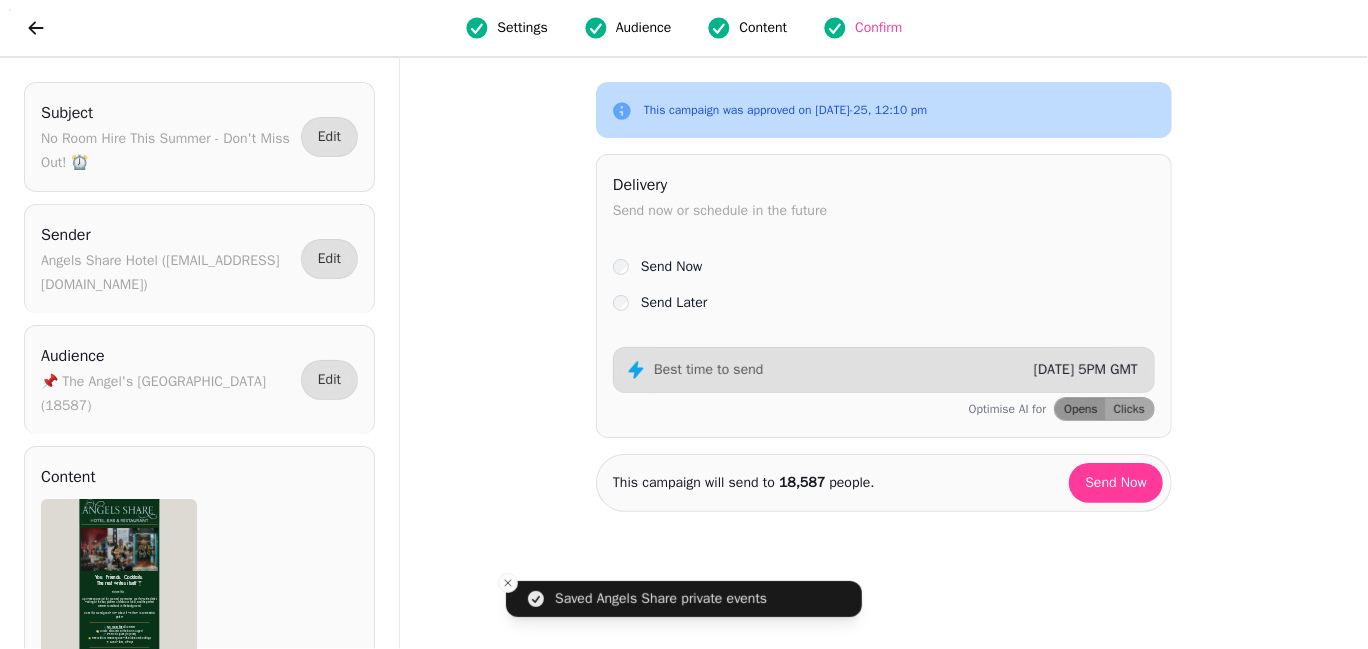 click on "Send Later" at bounding box center (674, 303) 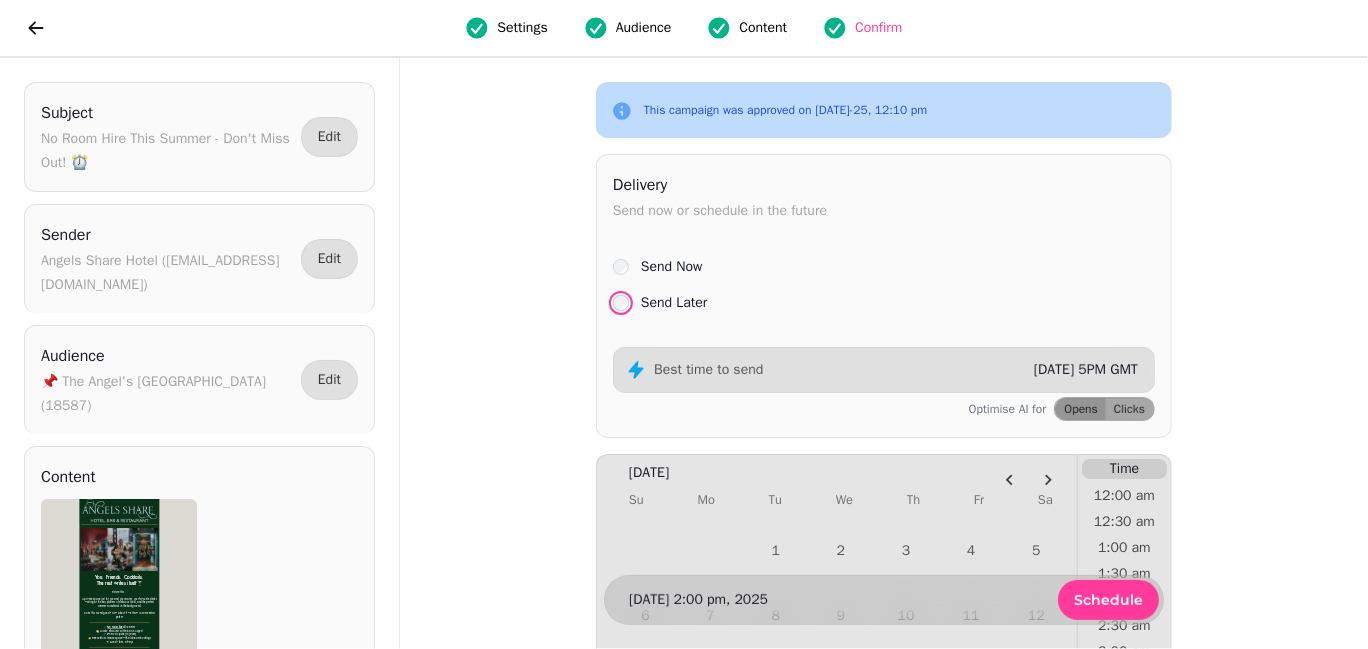 scroll, scrollTop: 304, scrollLeft: 0, axis: vertical 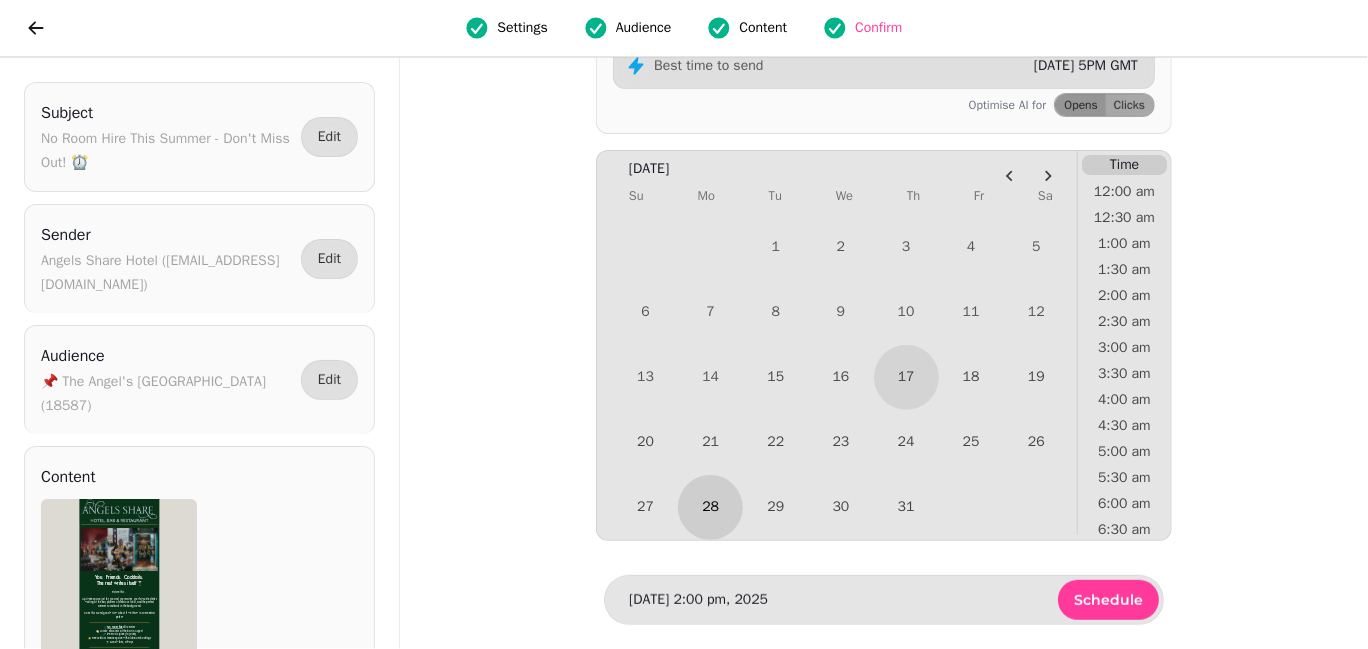 click on "28" at bounding box center (710, 507) 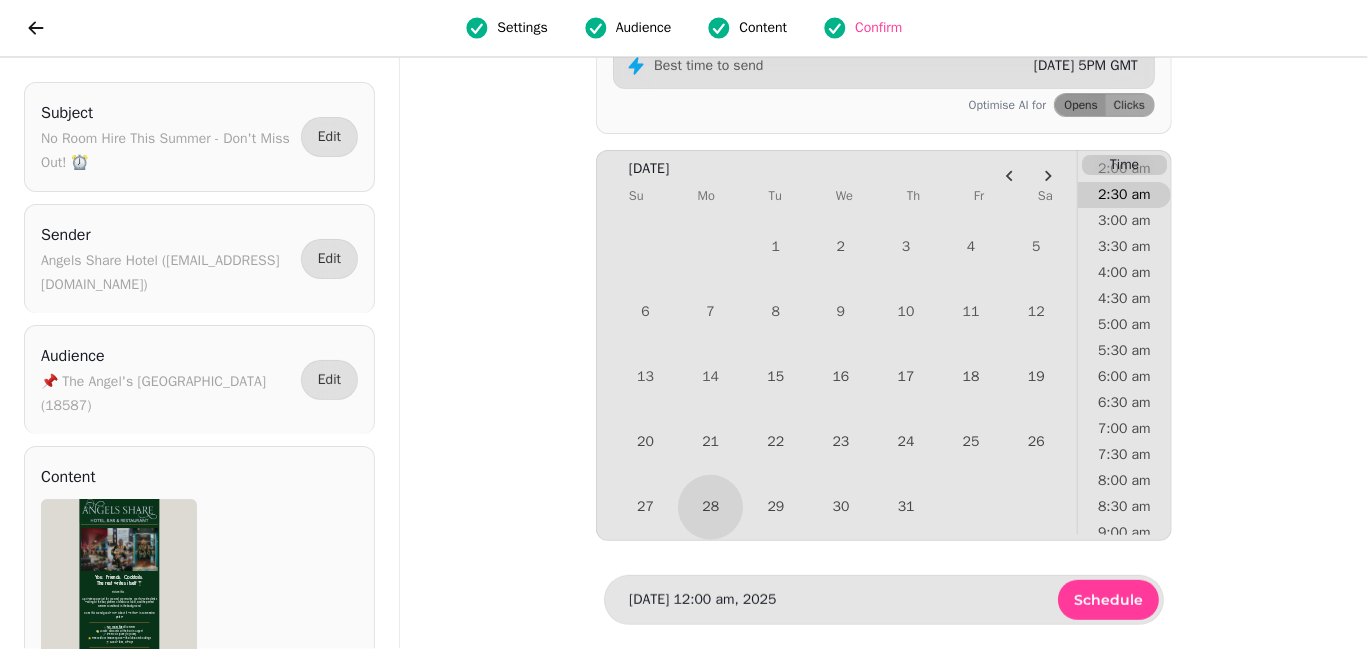 scroll, scrollTop: 151, scrollLeft: 0, axis: vertical 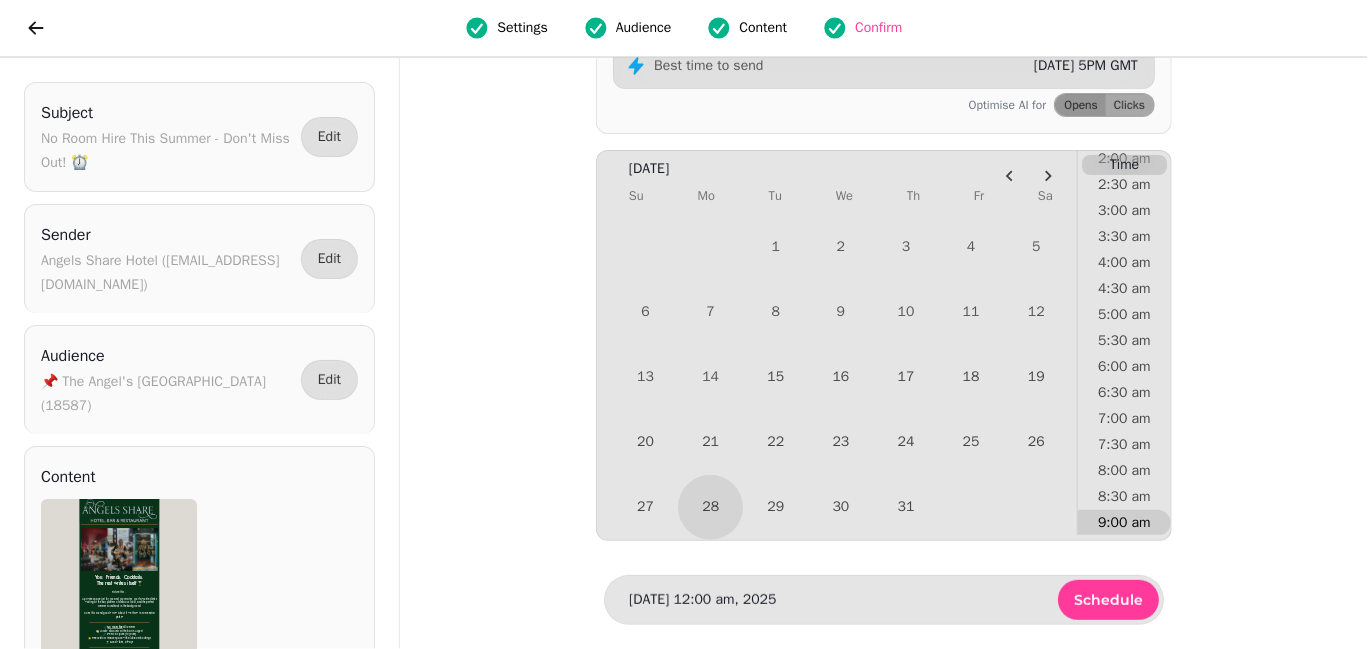 click on "9:00 am" at bounding box center (1124, 523) 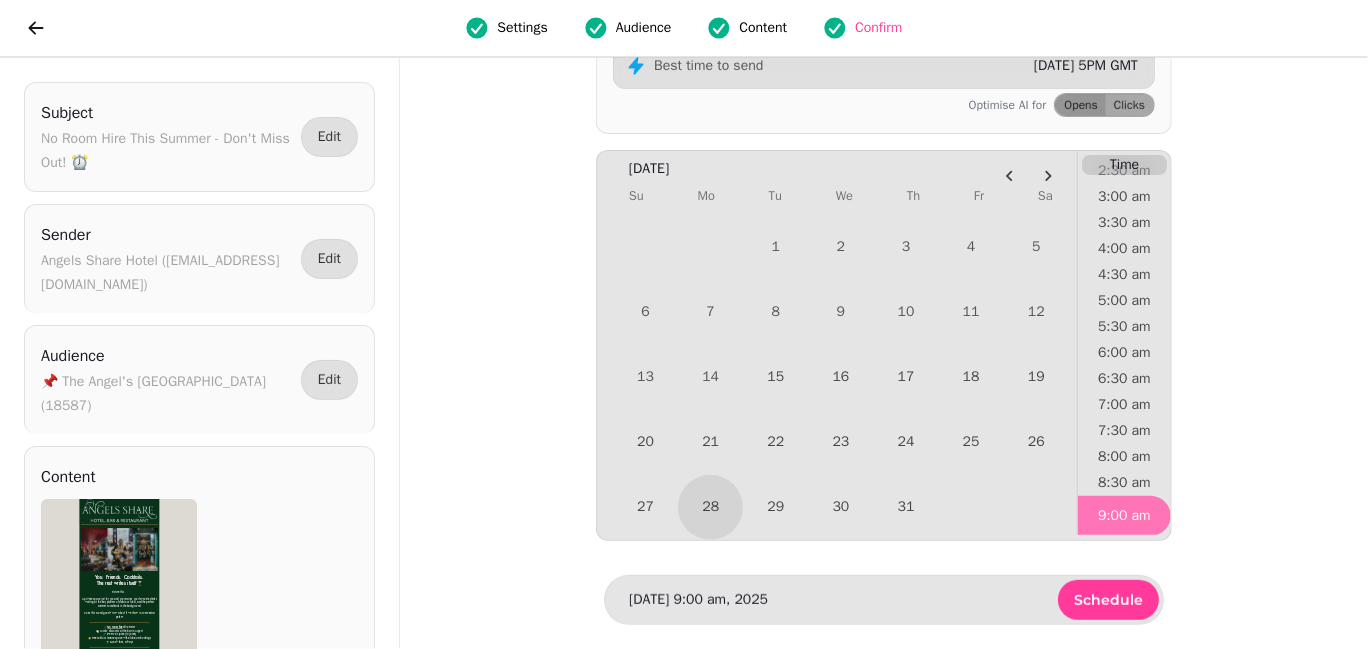 scroll, scrollTop: 137, scrollLeft: 0, axis: vertical 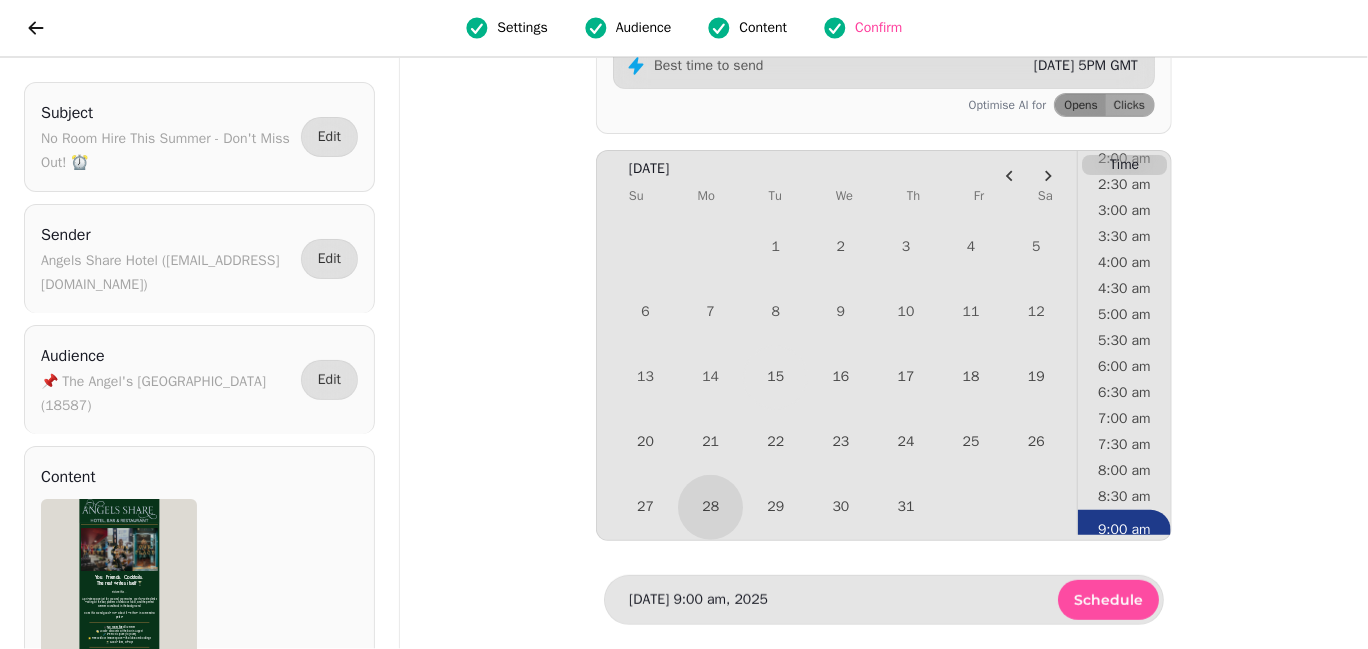 click on "Schedule" at bounding box center (1108, 600) 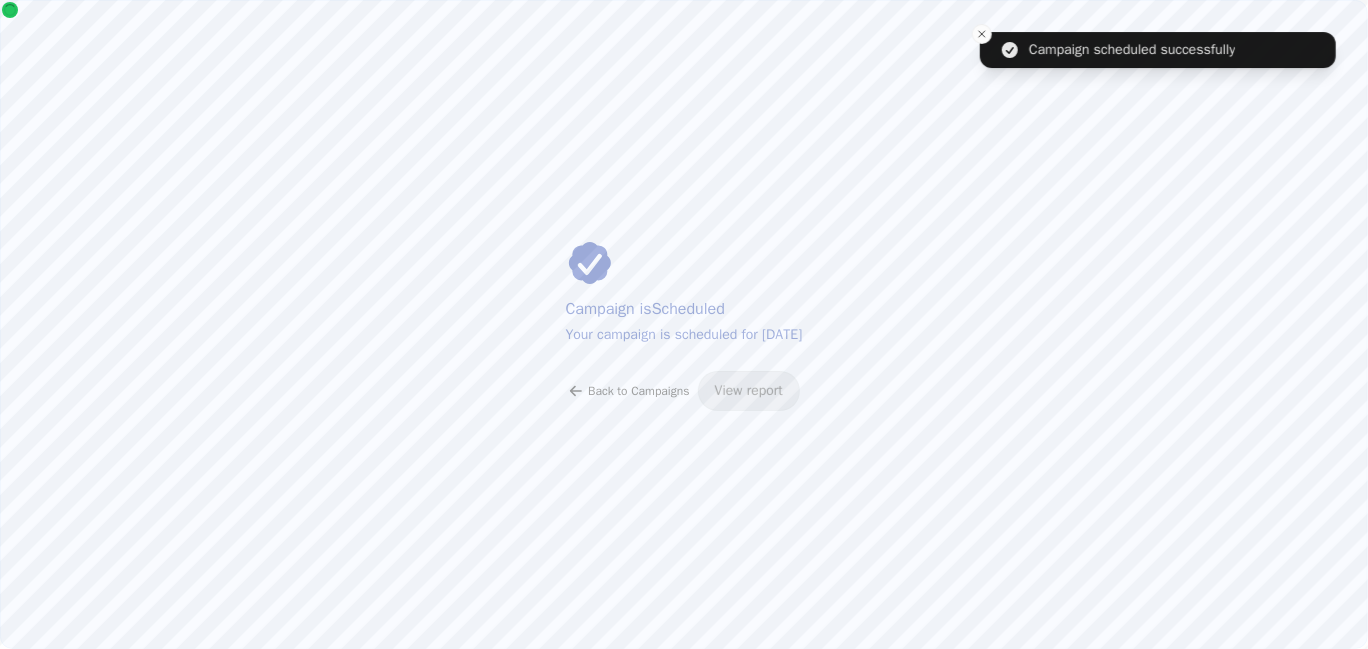 click on "Back to Campaigns" at bounding box center [638, 391] 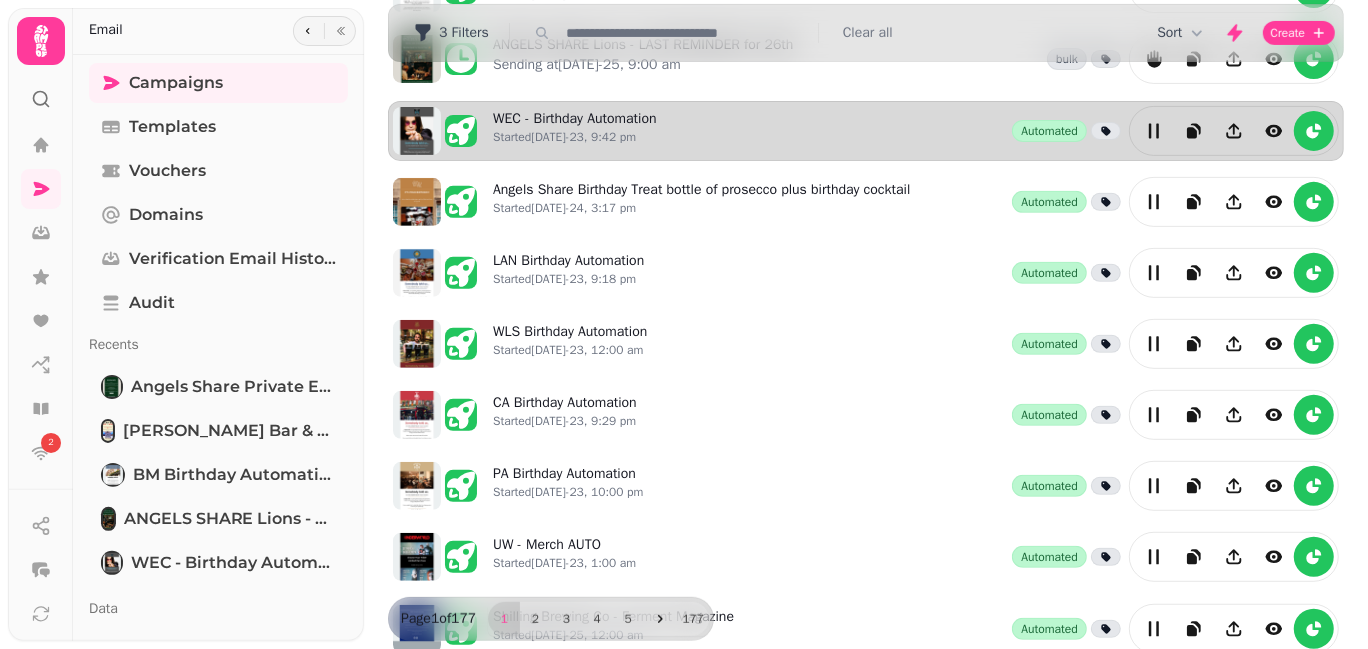 scroll, scrollTop: 565, scrollLeft: 0, axis: vertical 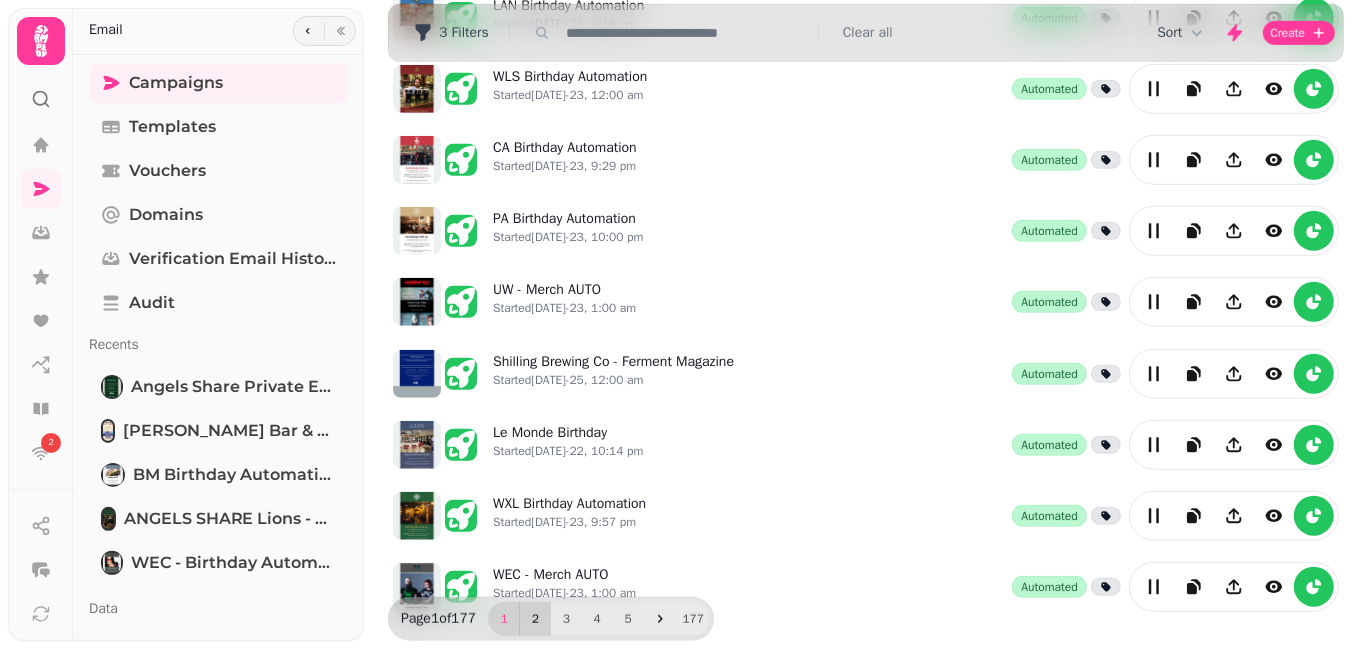 click on "2" at bounding box center [535, 619] 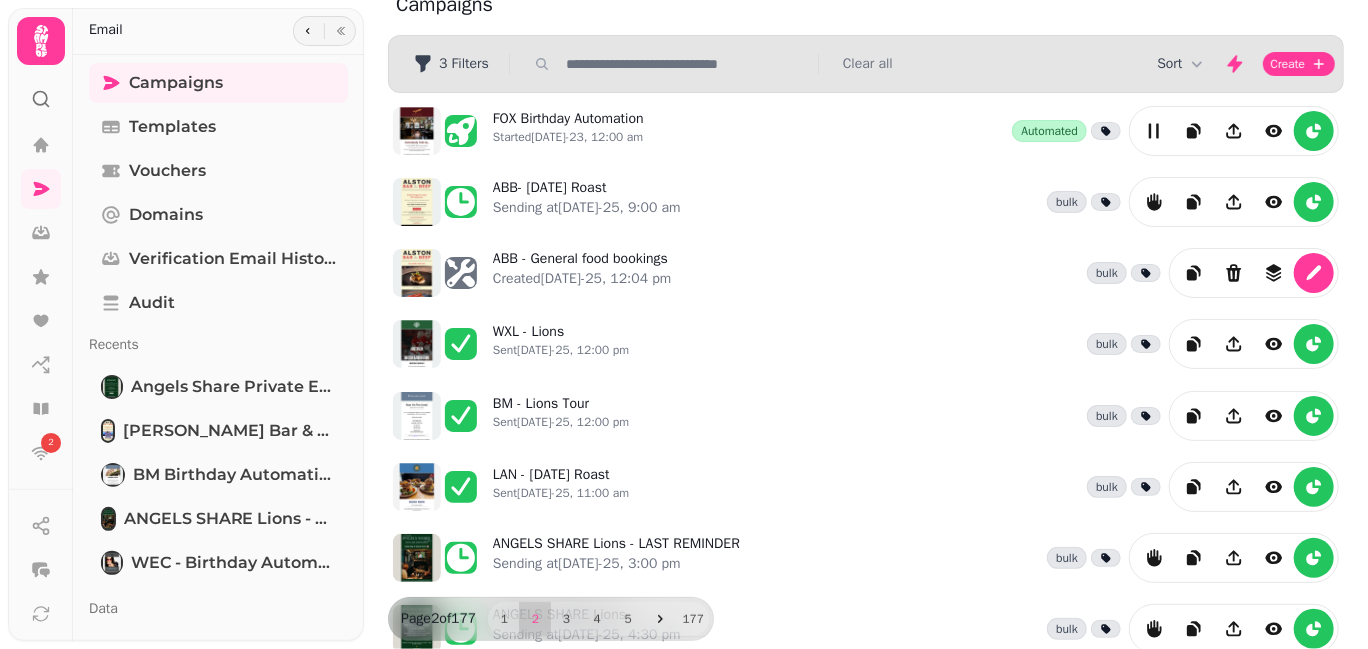 scroll, scrollTop: 0, scrollLeft: 0, axis: both 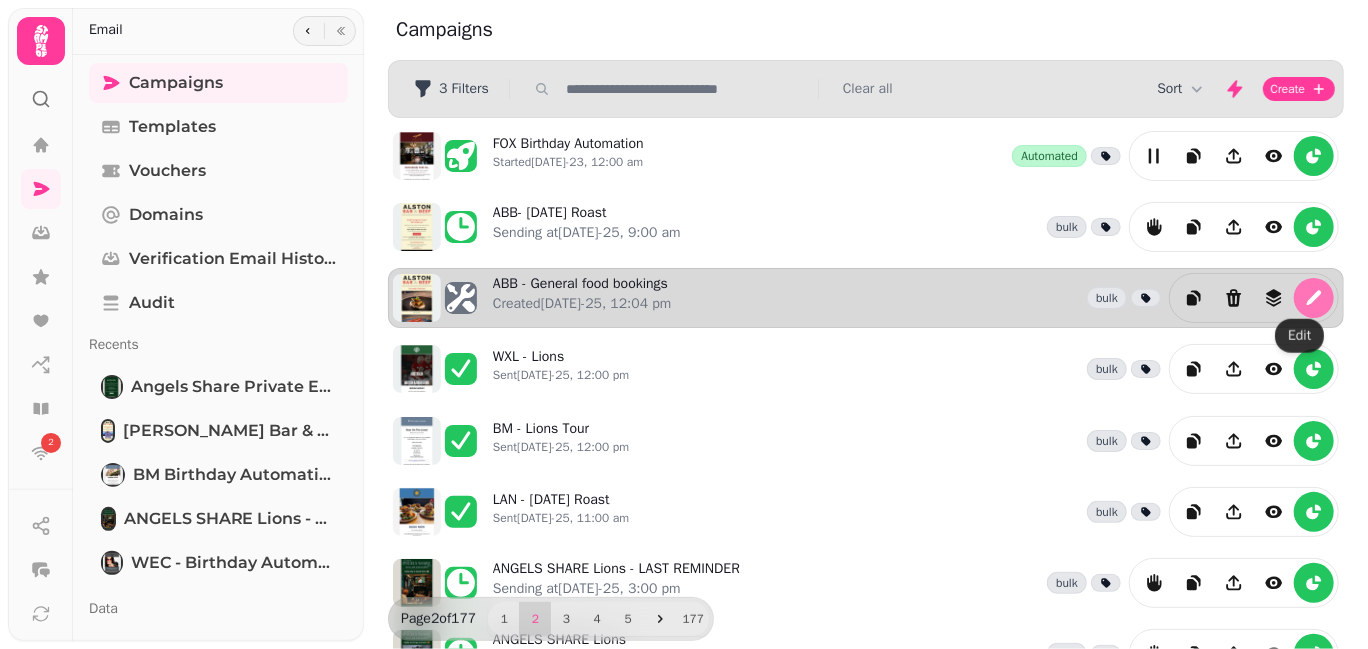 click 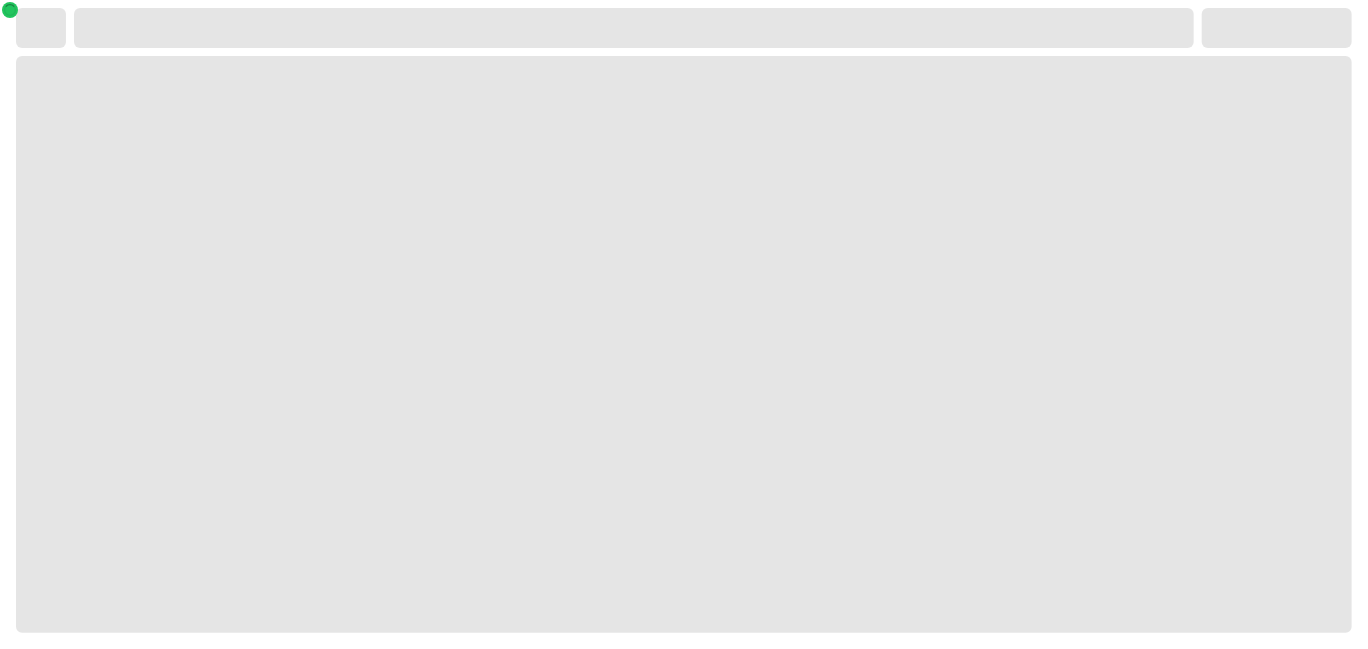 select on "**********" 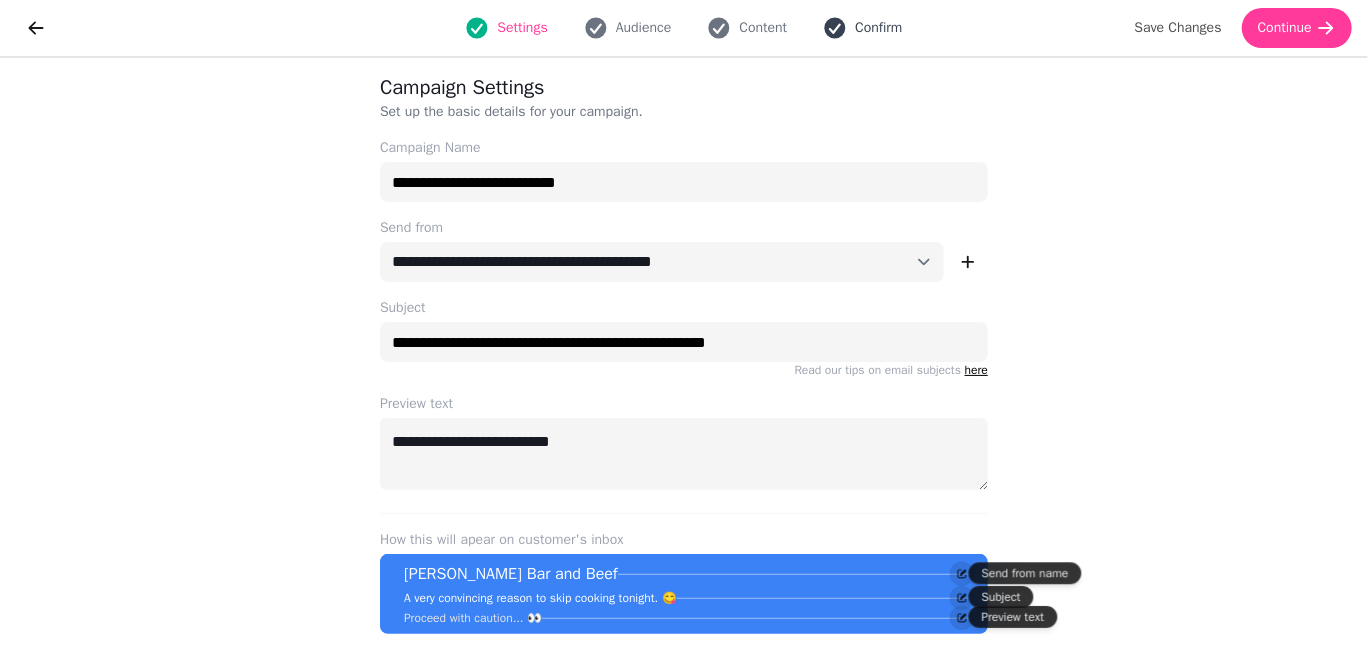 click on "Confirm" at bounding box center [862, 28] 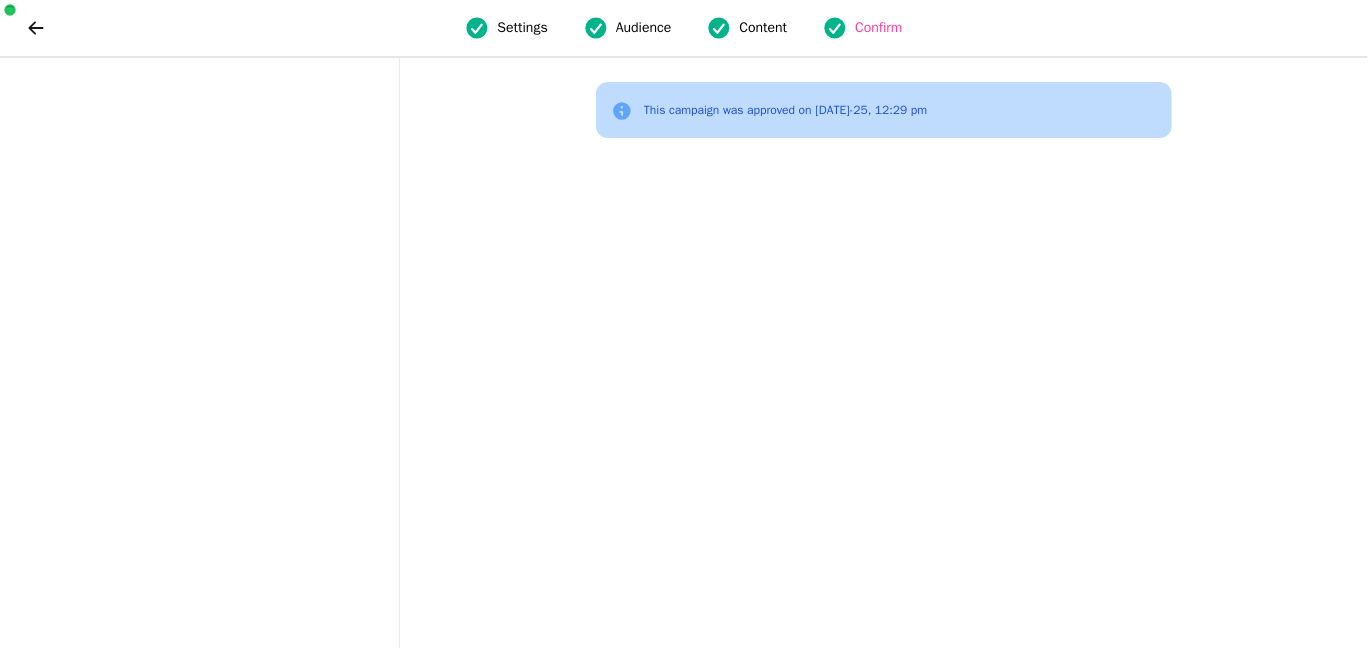 scroll, scrollTop: 0, scrollLeft: 0, axis: both 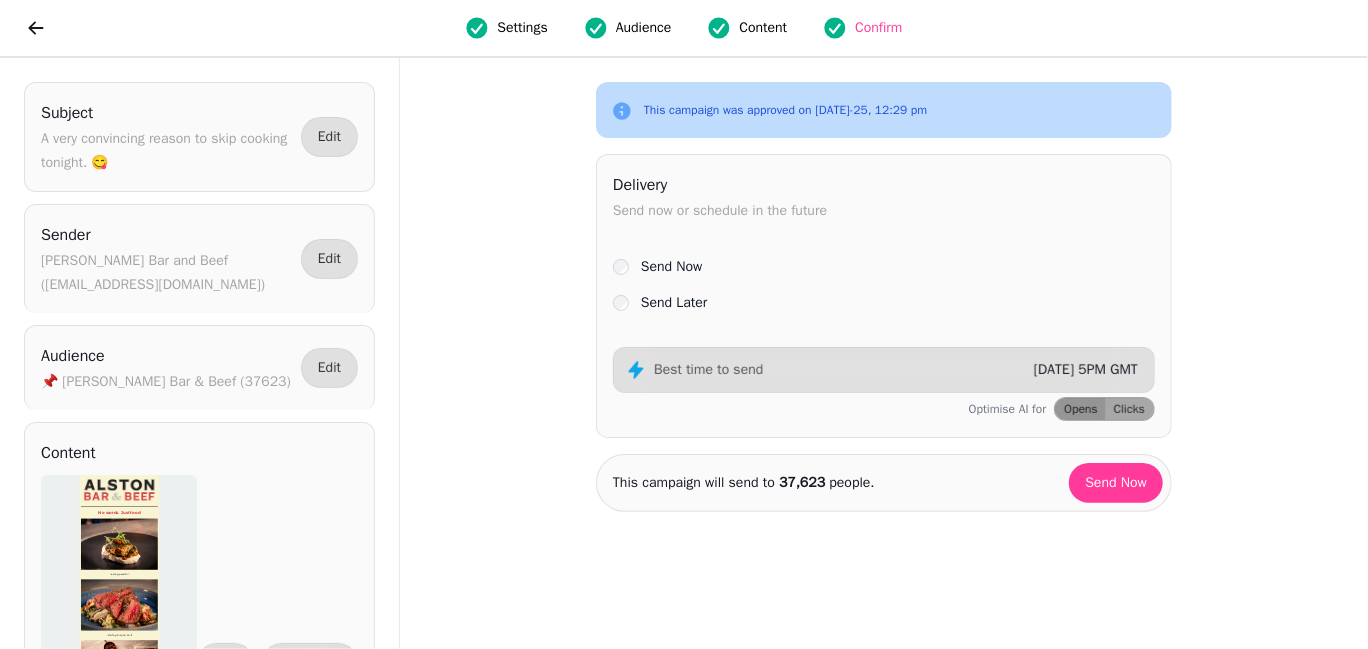 click on "Send Later" at bounding box center [674, 303] 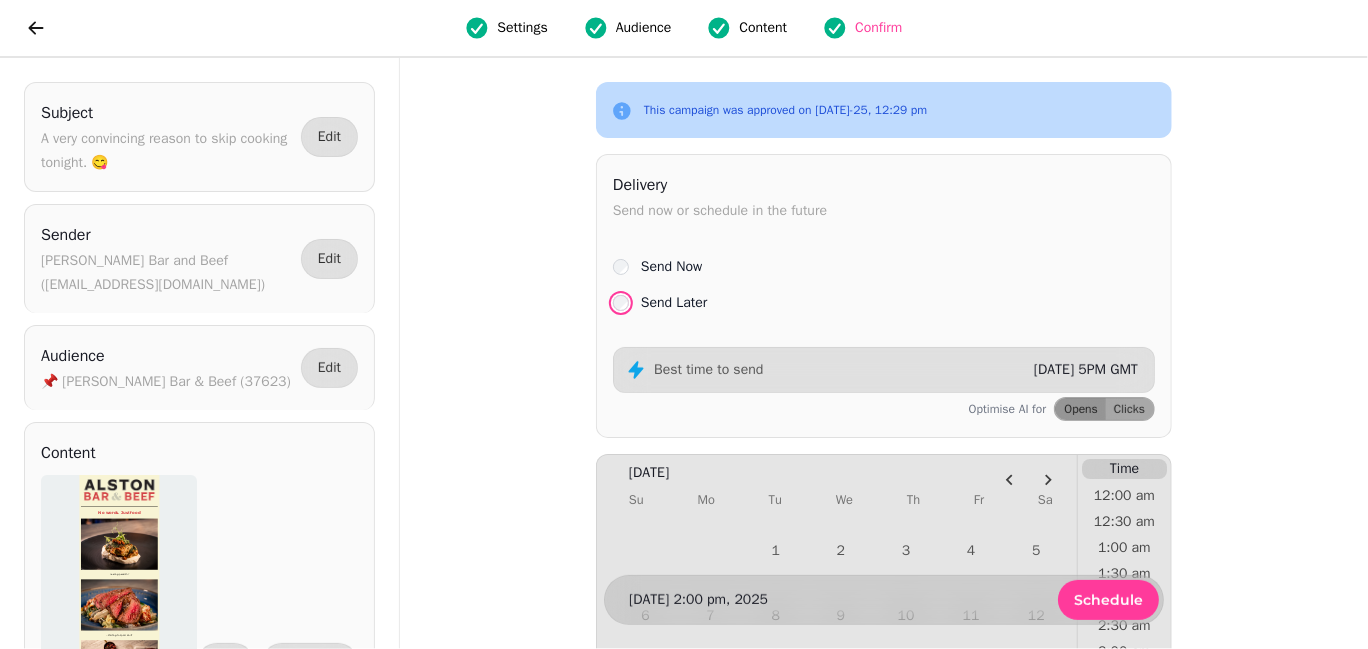 scroll, scrollTop: 80, scrollLeft: 0, axis: vertical 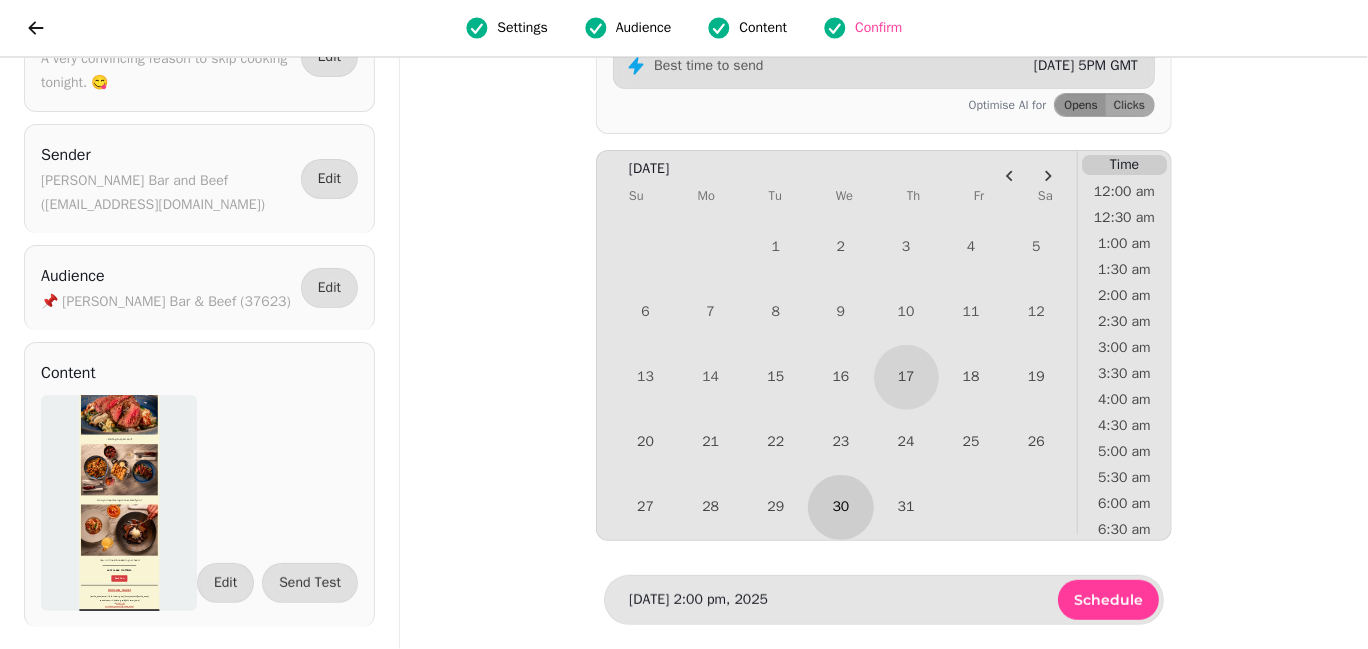click on "30" at bounding box center [840, 507] 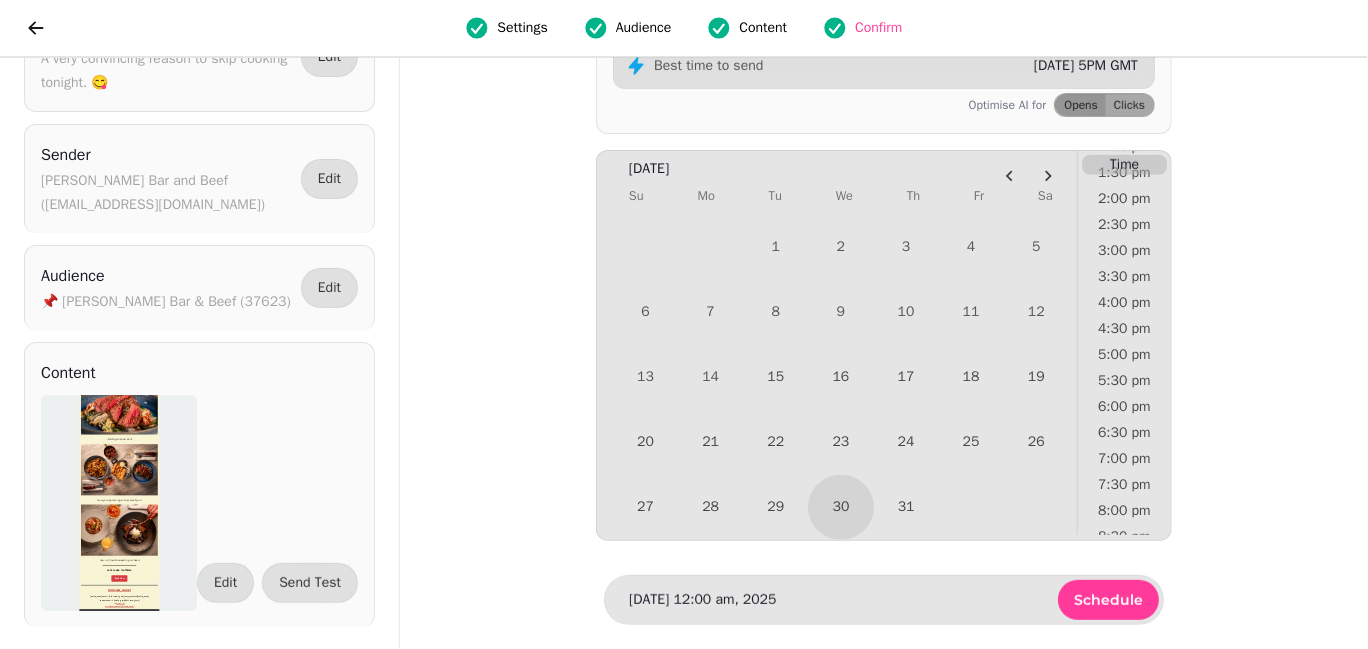 scroll, scrollTop: 752, scrollLeft: 0, axis: vertical 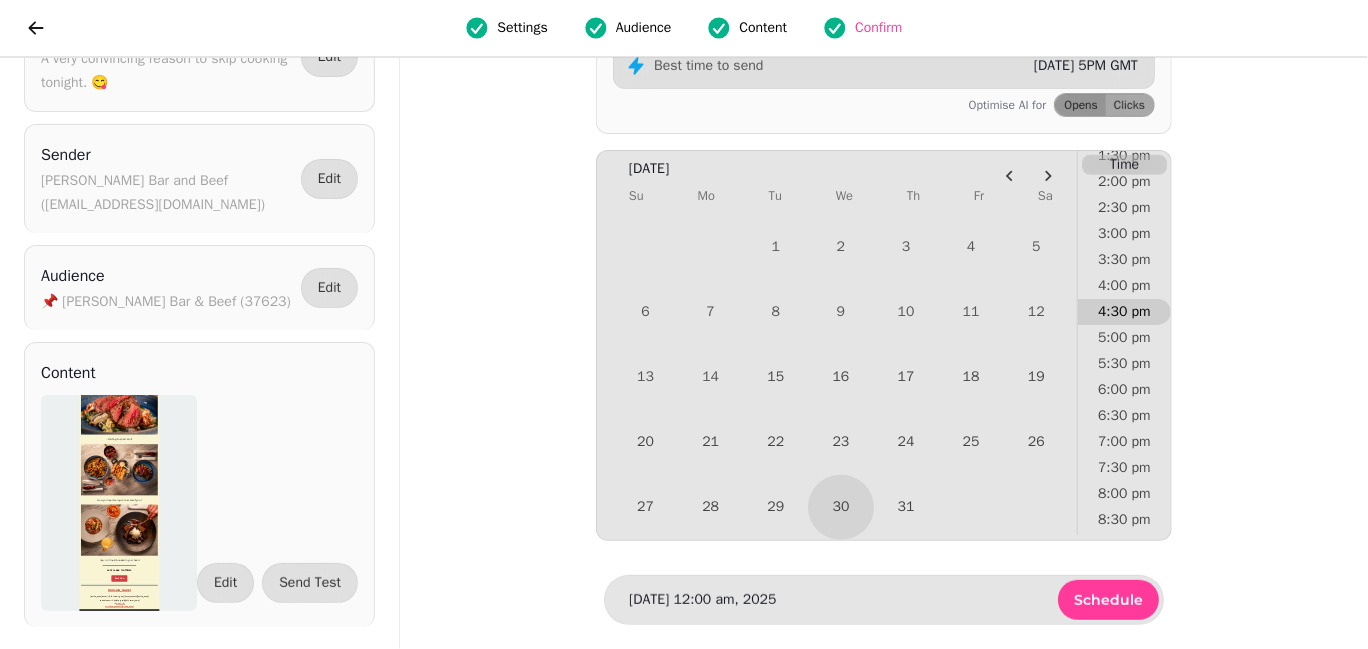 click on "4:30 pm" at bounding box center (1124, 312) 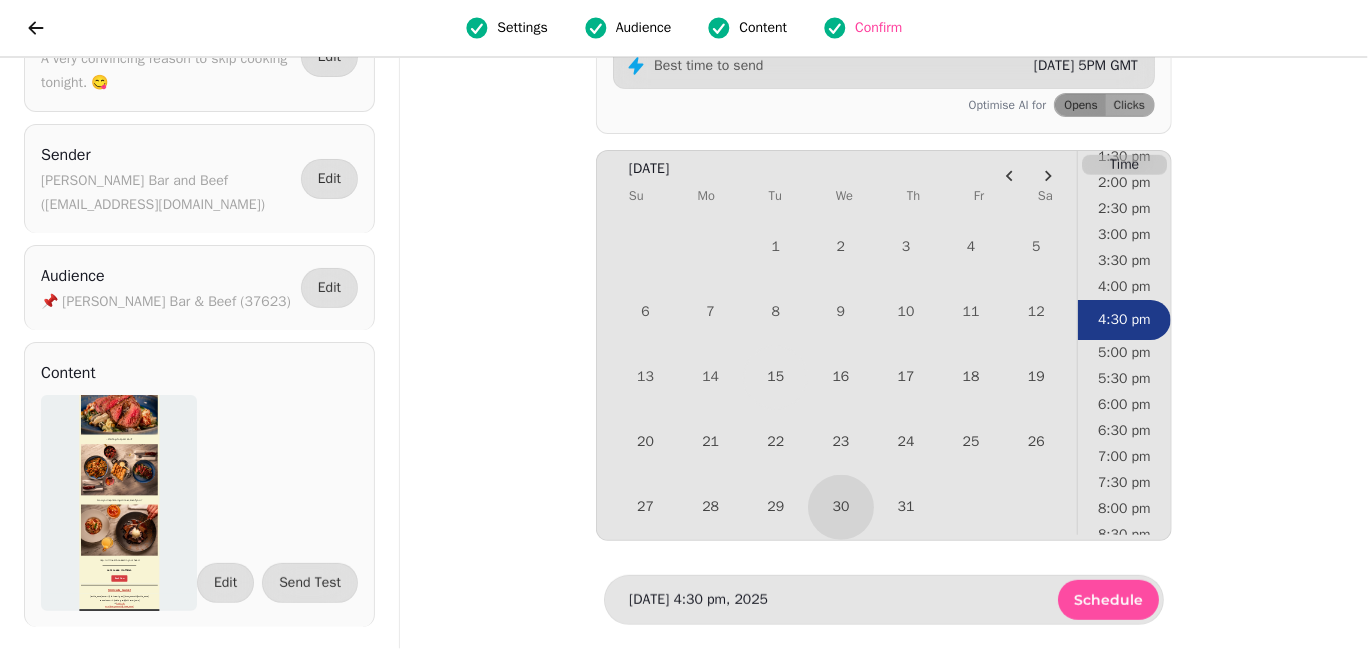 click on "Schedule" at bounding box center (1108, 600) 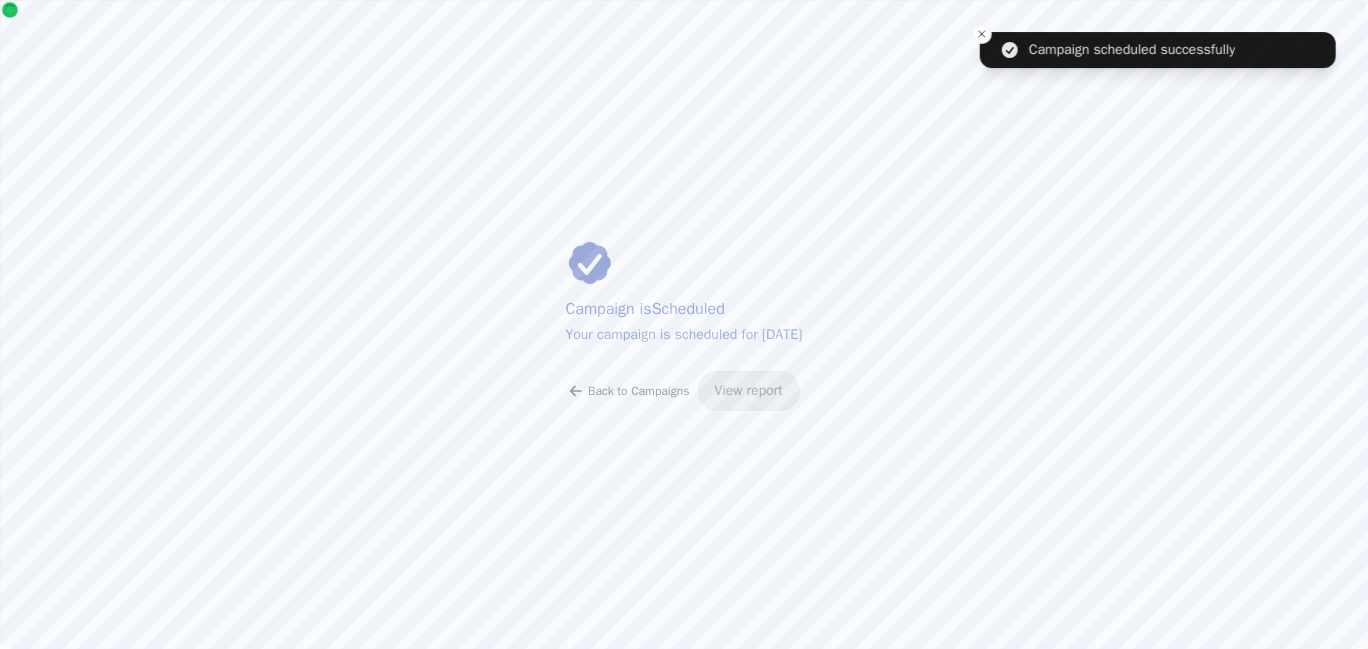 click on "Back to Campaigns" at bounding box center [638, 391] 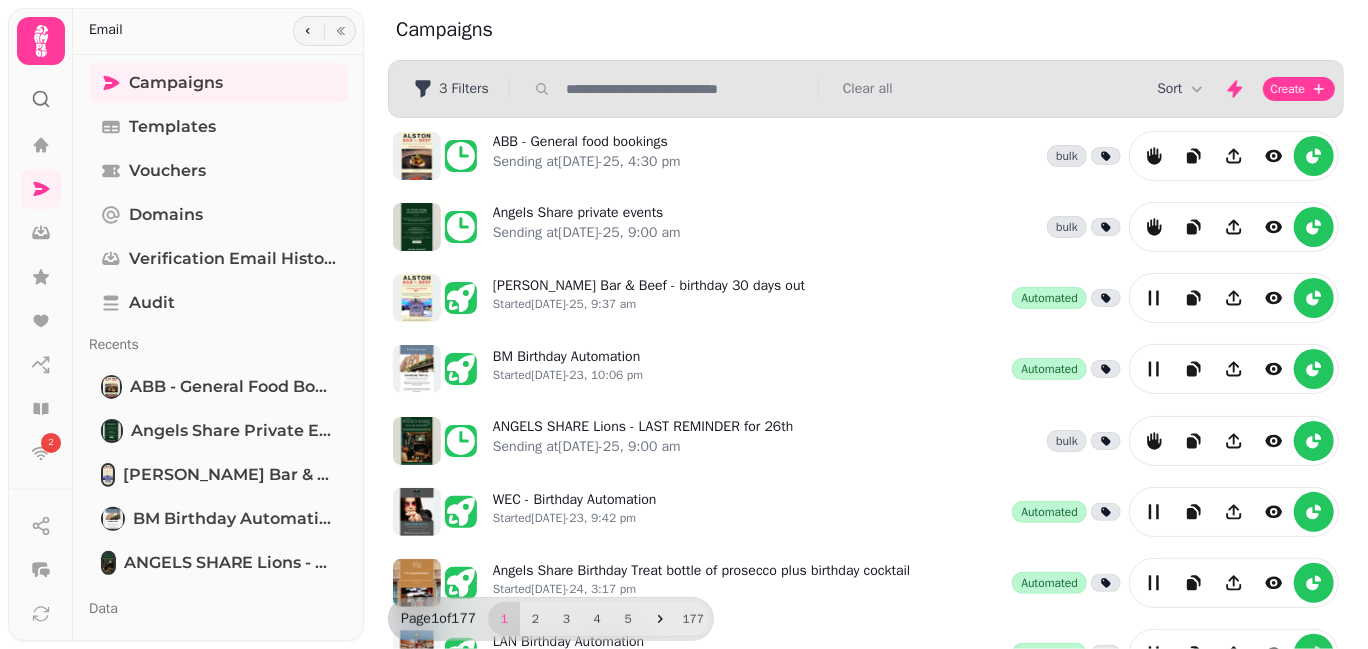 click at bounding box center [686, 89] 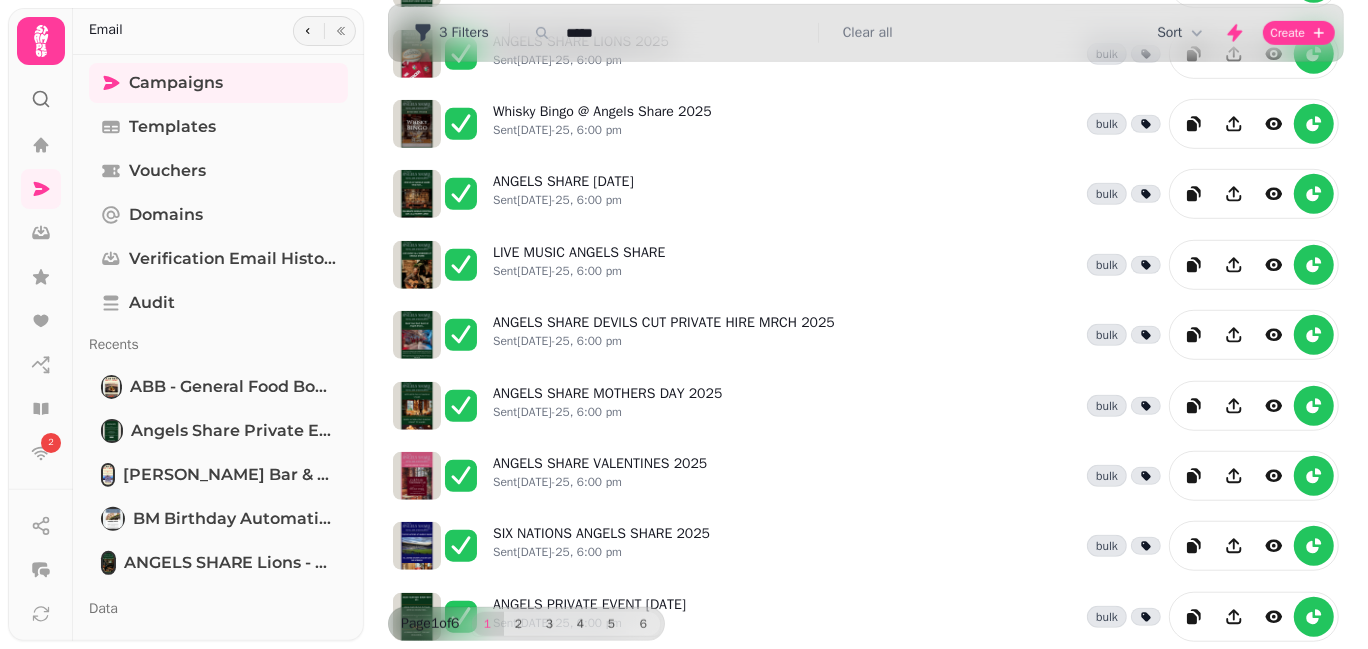 scroll, scrollTop: 545, scrollLeft: 0, axis: vertical 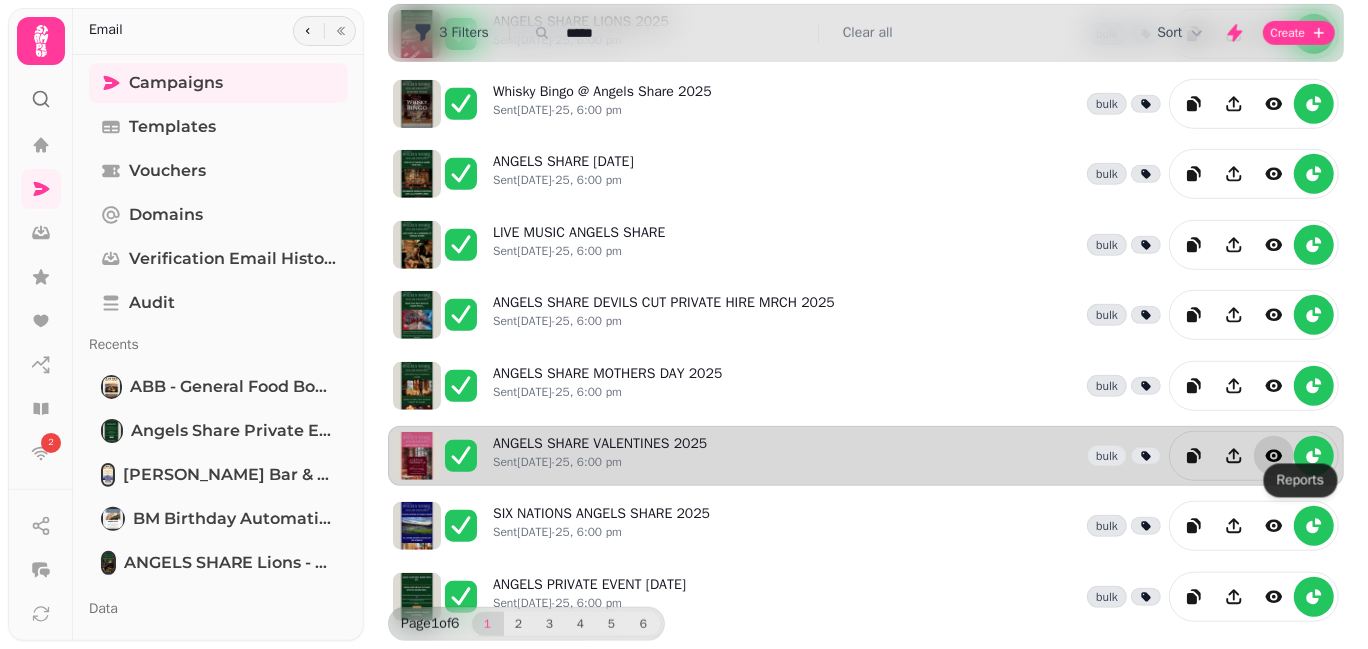 click 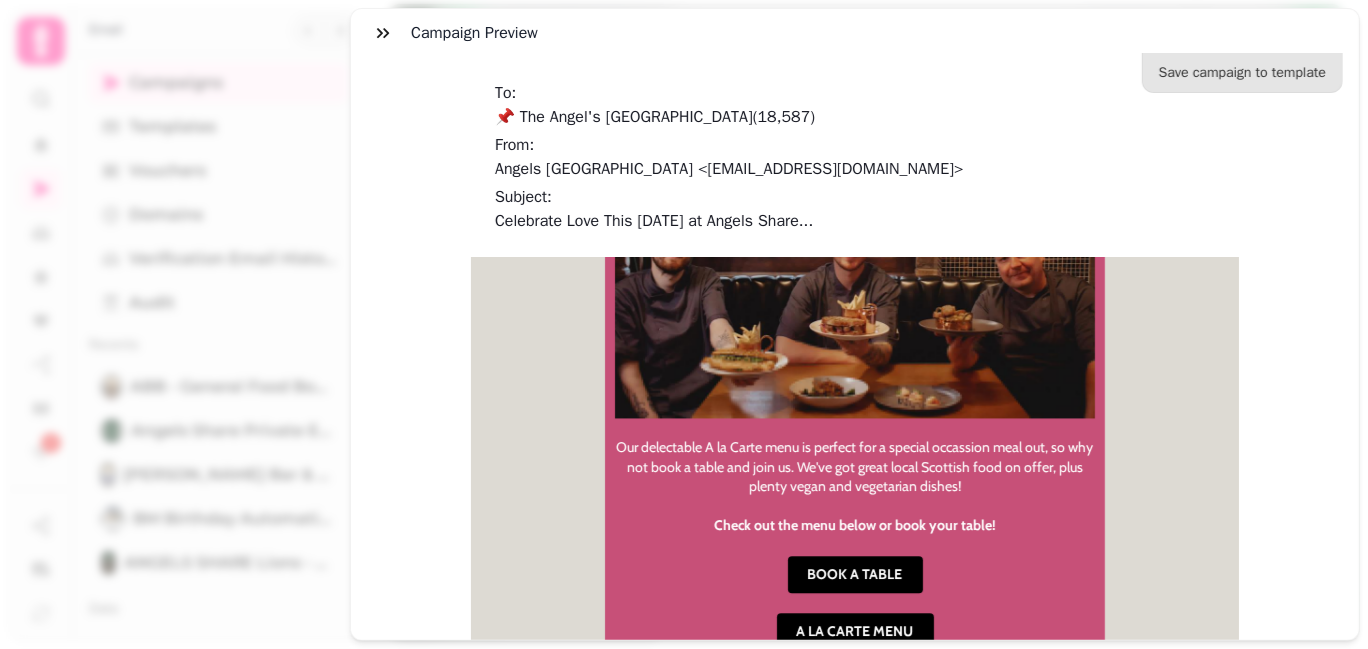 scroll, scrollTop: 2592, scrollLeft: 0, axis: vertical 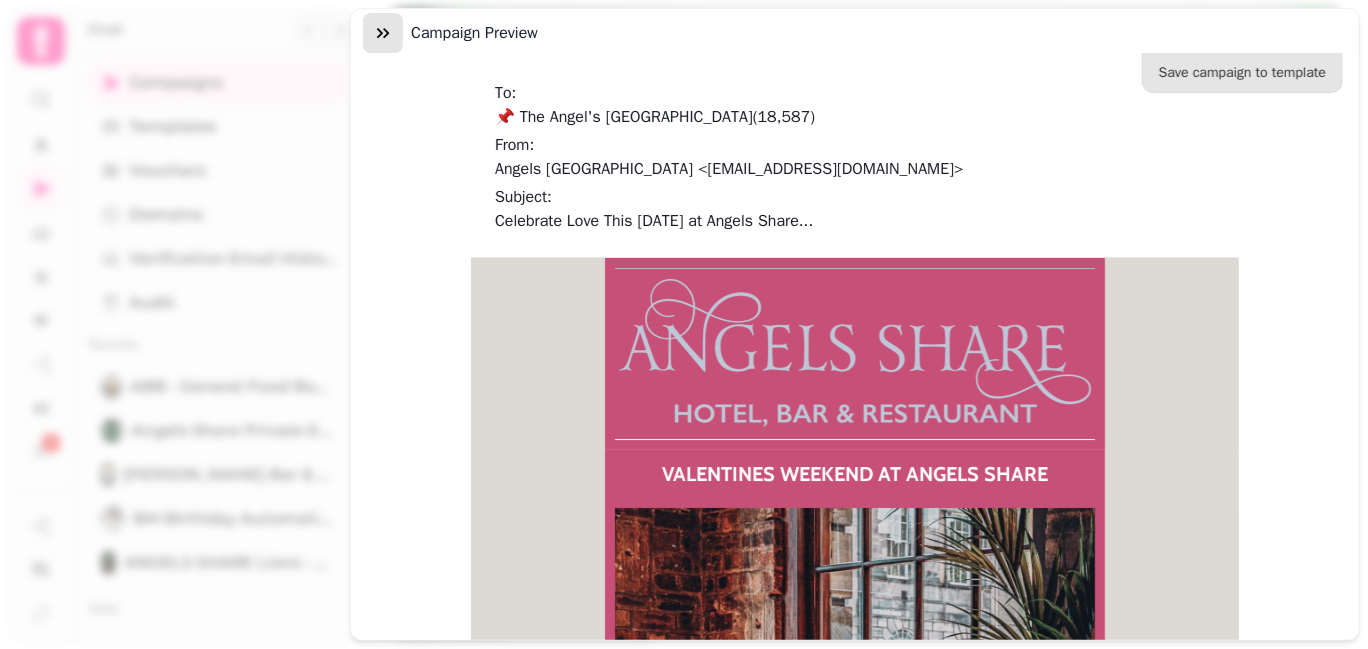 click 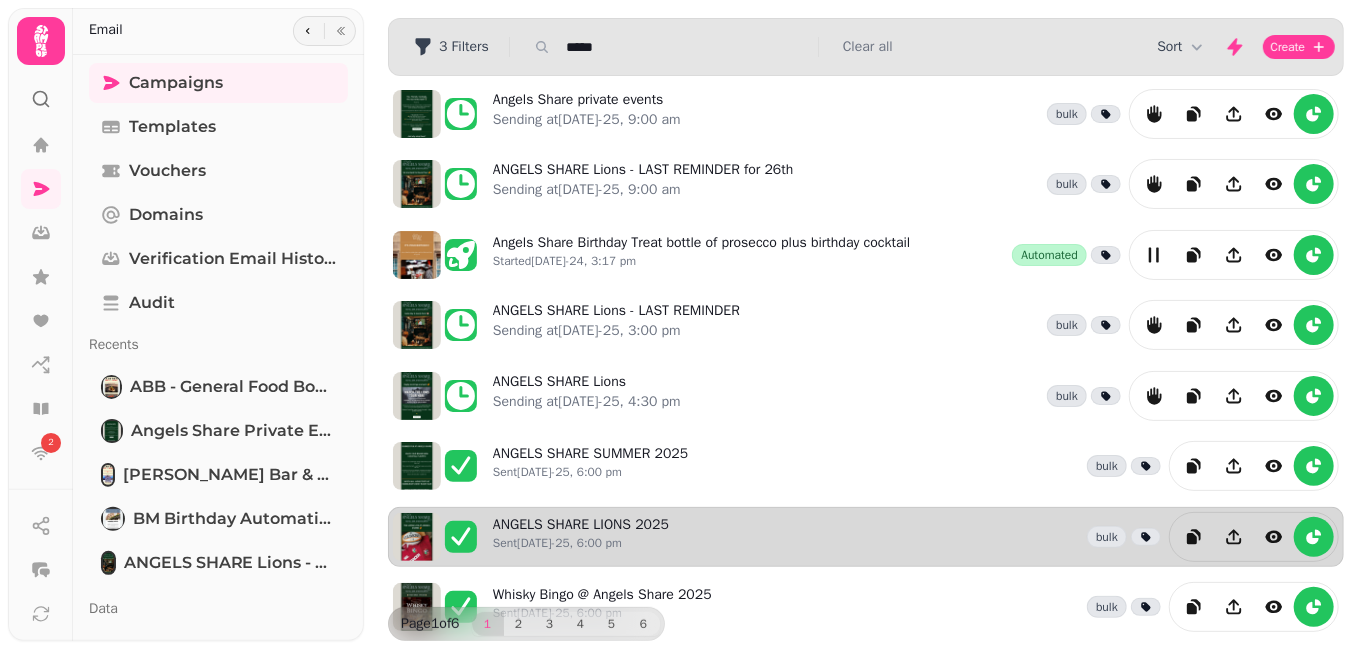 scroll, scrollTop: 0, scrollLeft: 0, axis: both 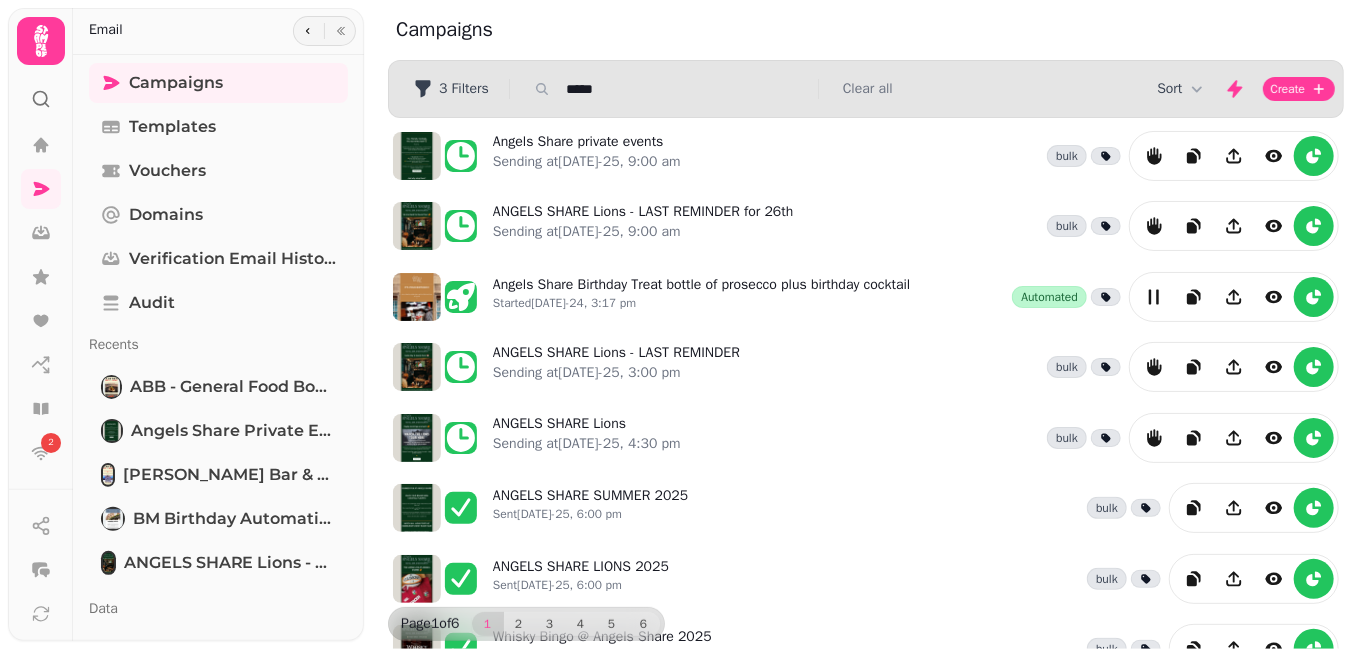 click on "Sort Create" at bounding box center (866, 89) 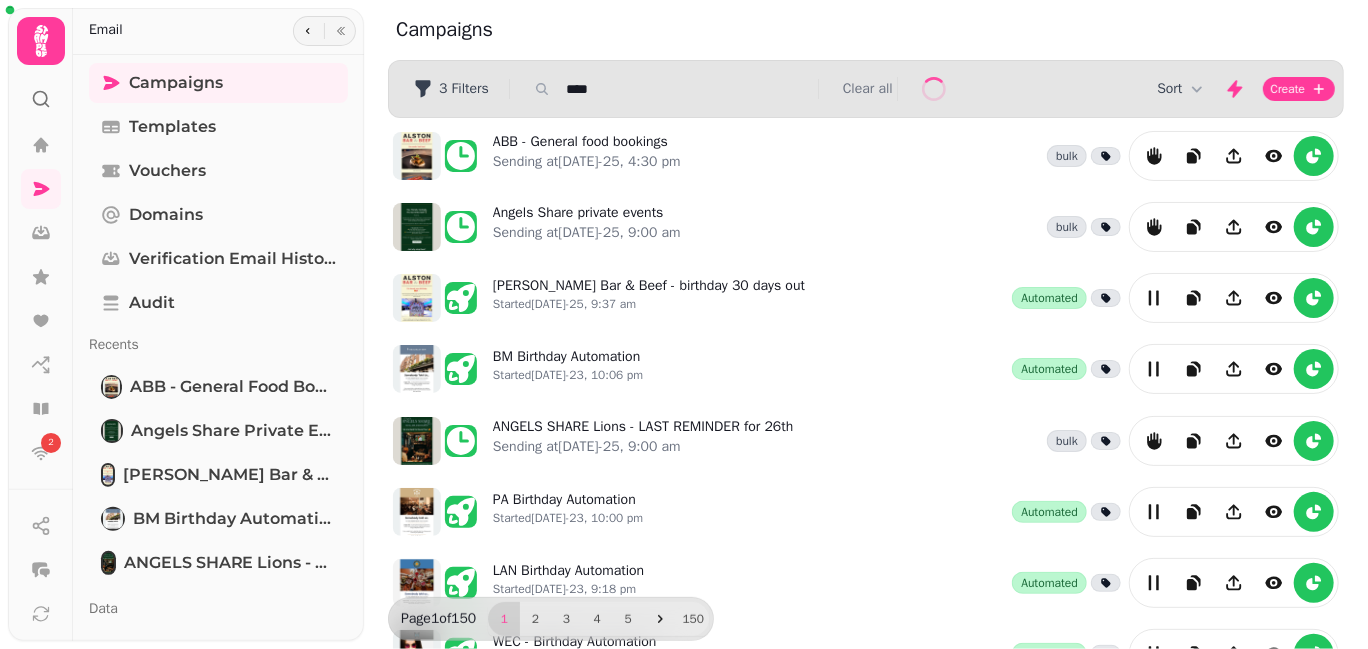 type on "******" 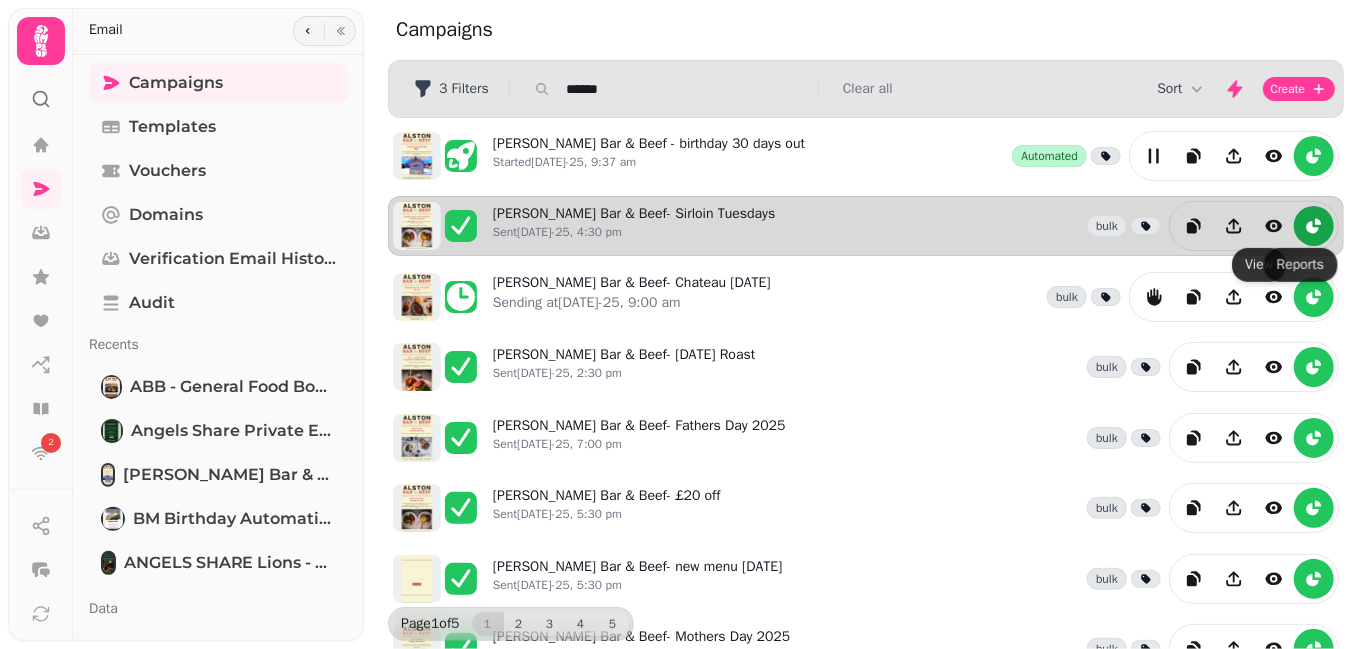 click 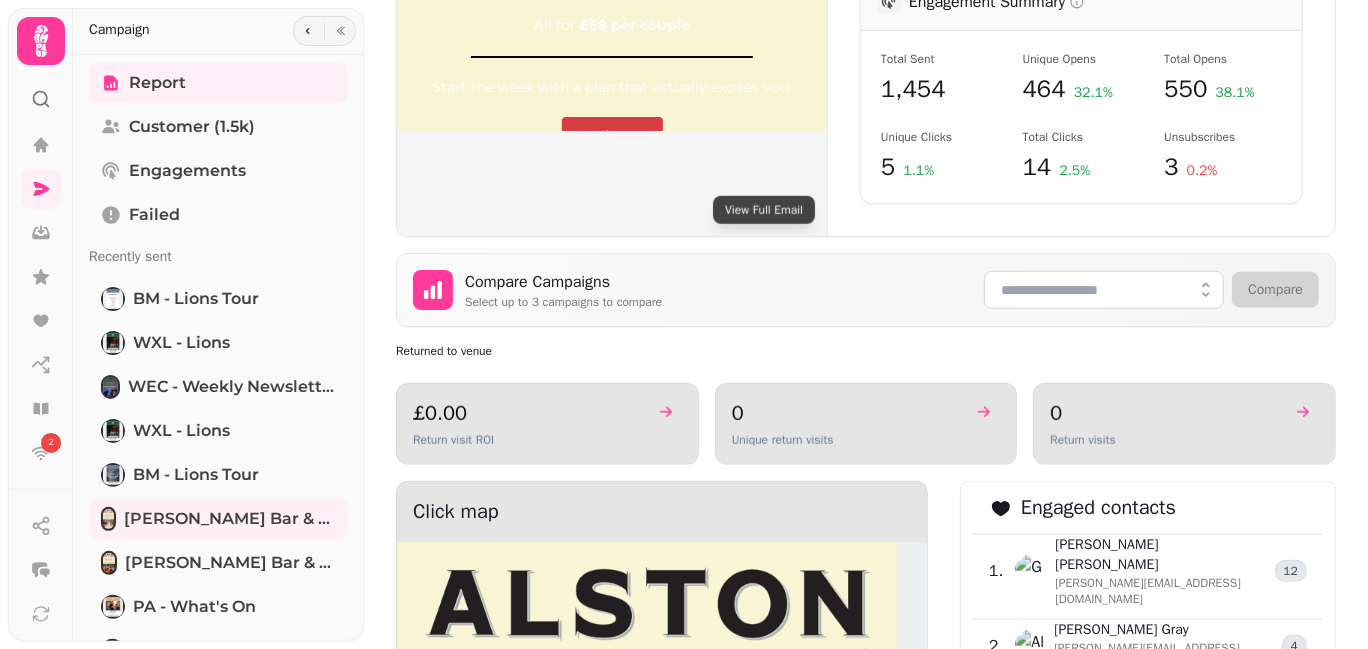 scroll, scrollTop: 1192, scrollLeft: 0, axis: vertical 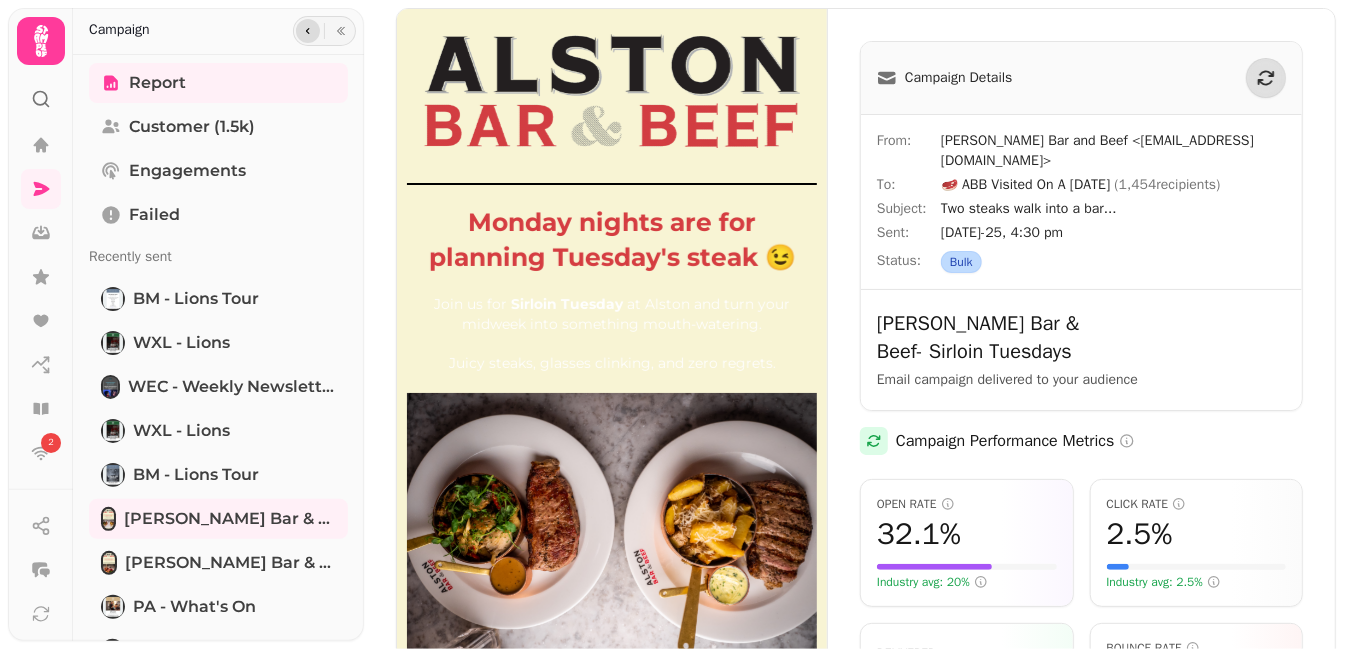 click 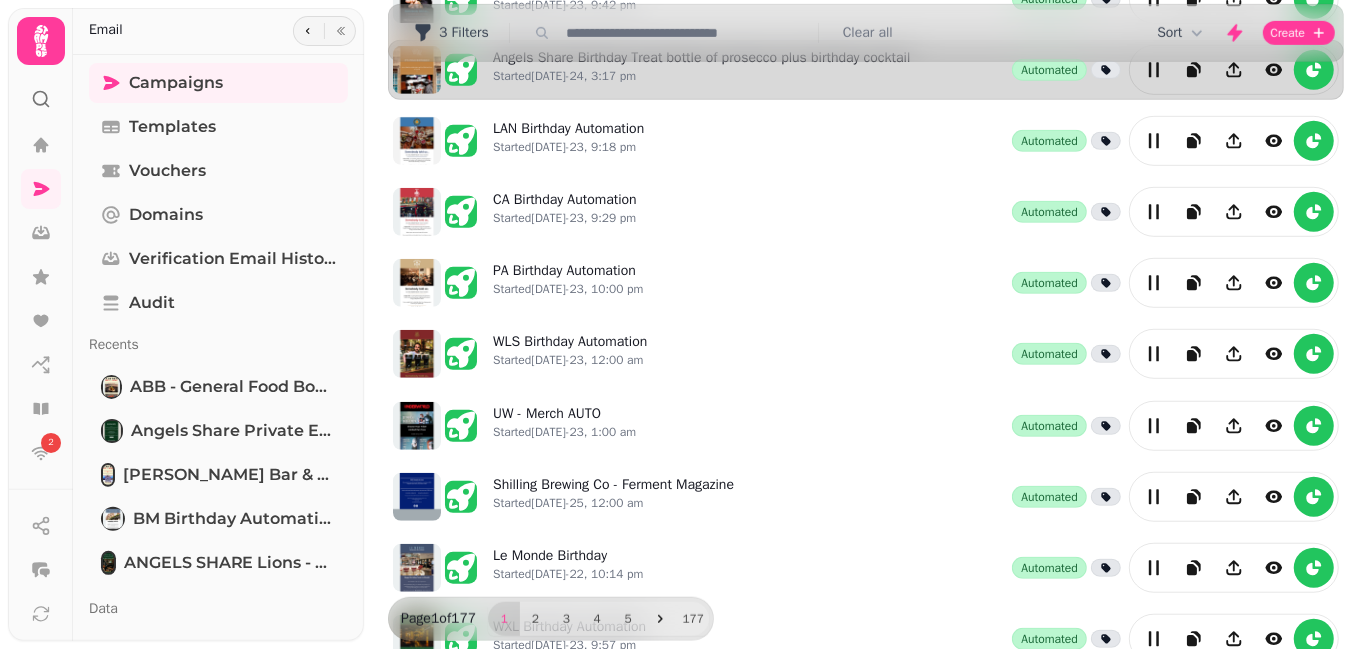 scroll, scrollTop: 565, scrollLeft: 0, axis: vertical 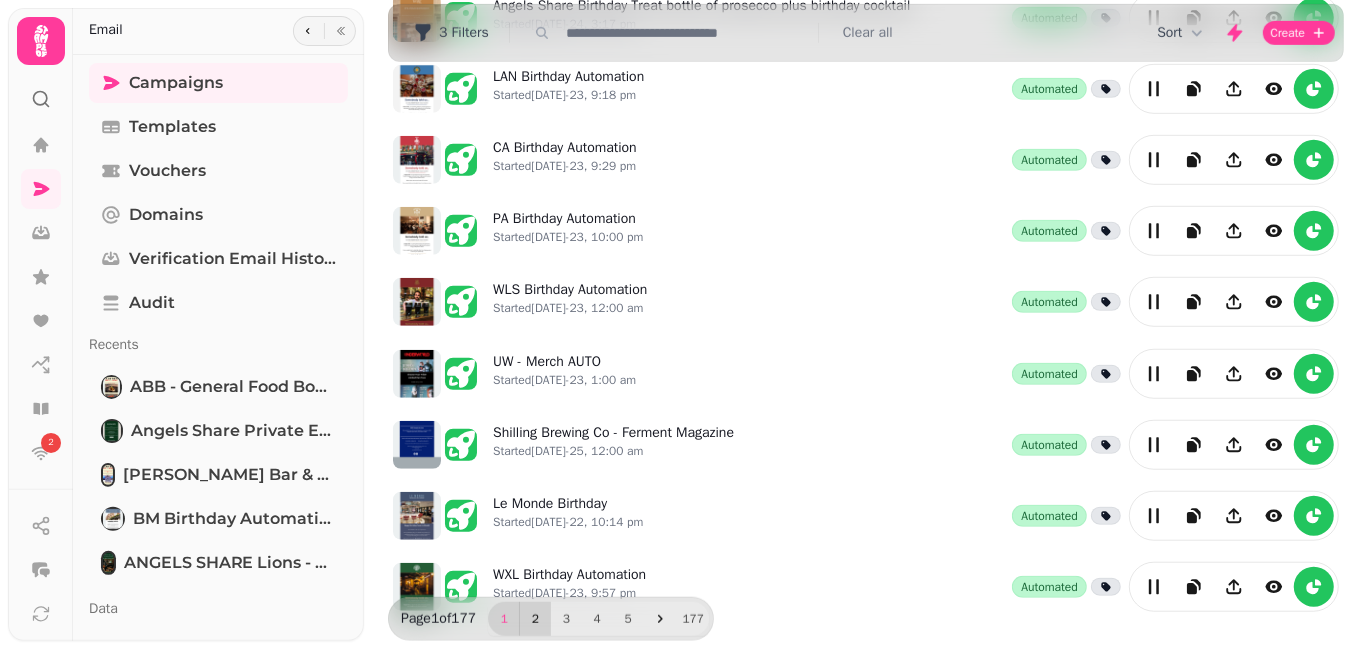 click on "2" at bounding box center (535, 619) 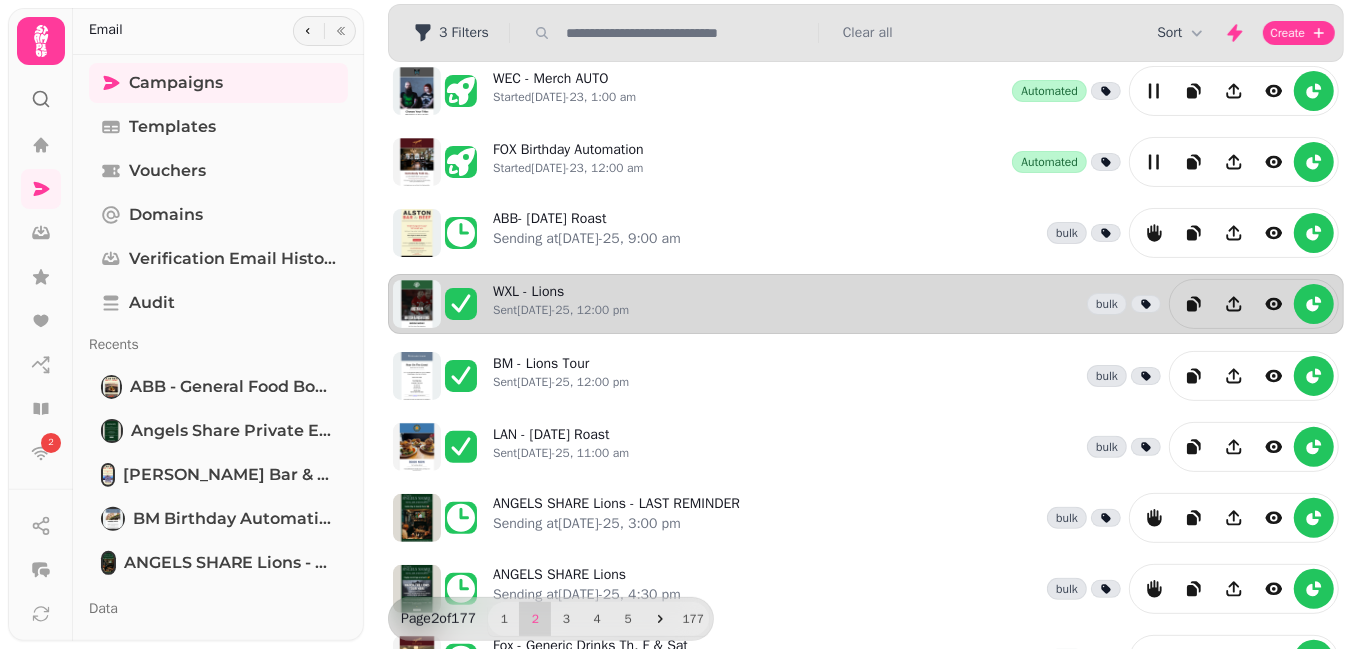 scroll, scrollTop: 63, scrollLeft: 0, axis: vertical 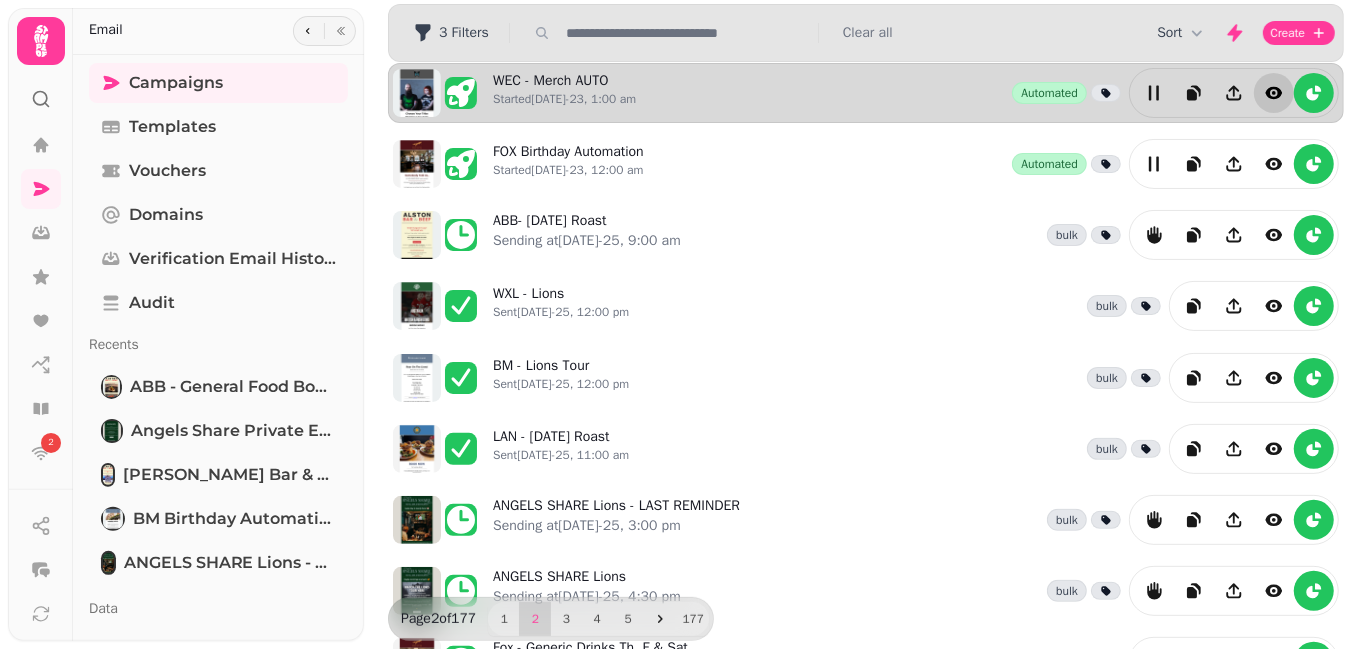 click 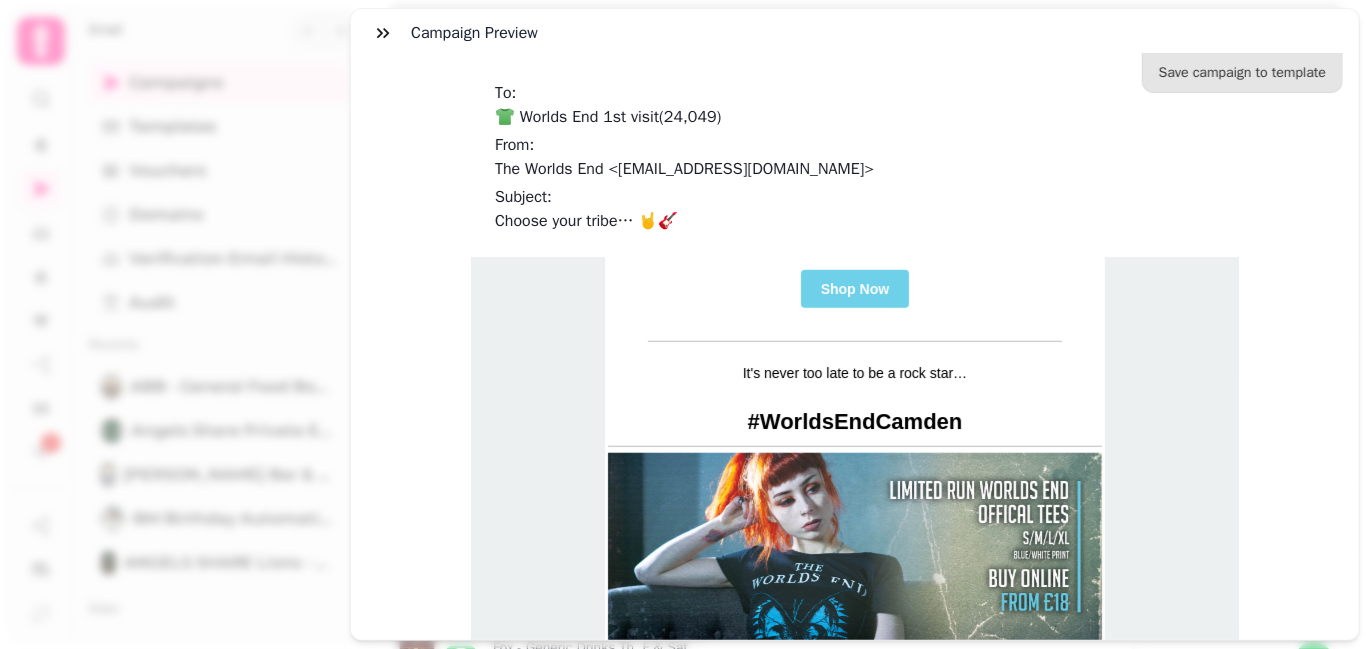 scroll, scrollTop: 308, scrollLeft: 0, axis: vertical 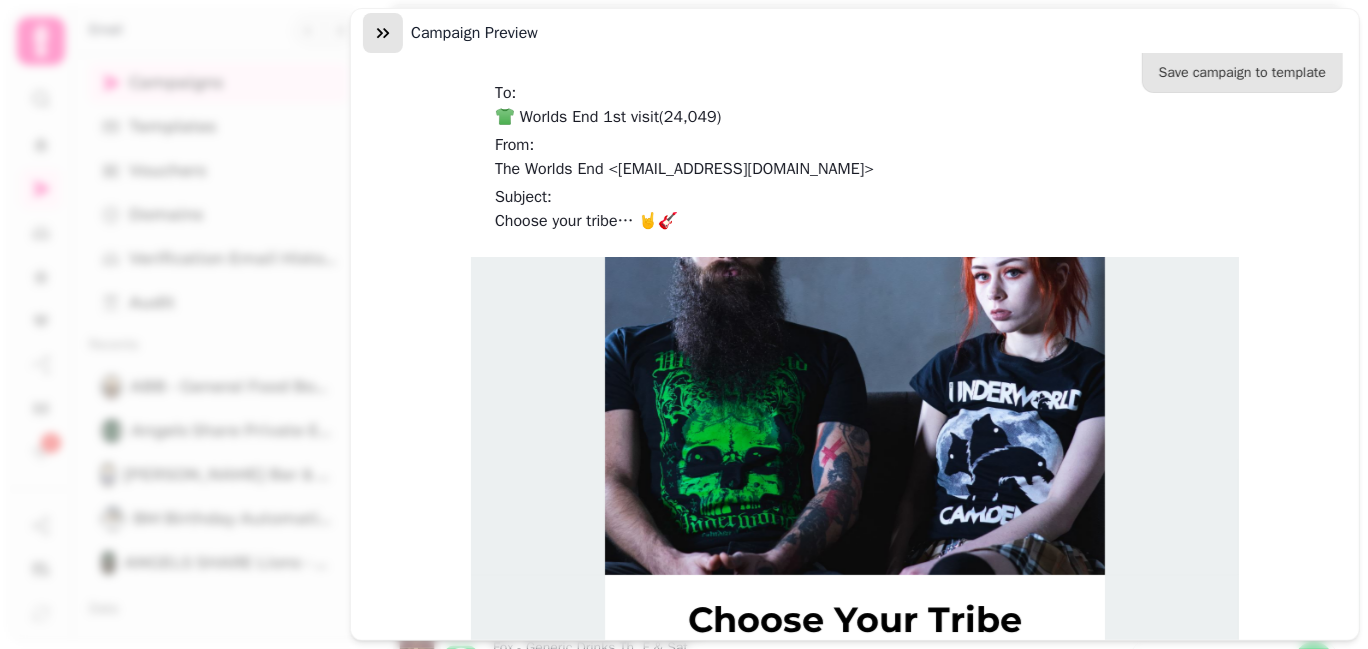 click at bounding box center [383, 33] 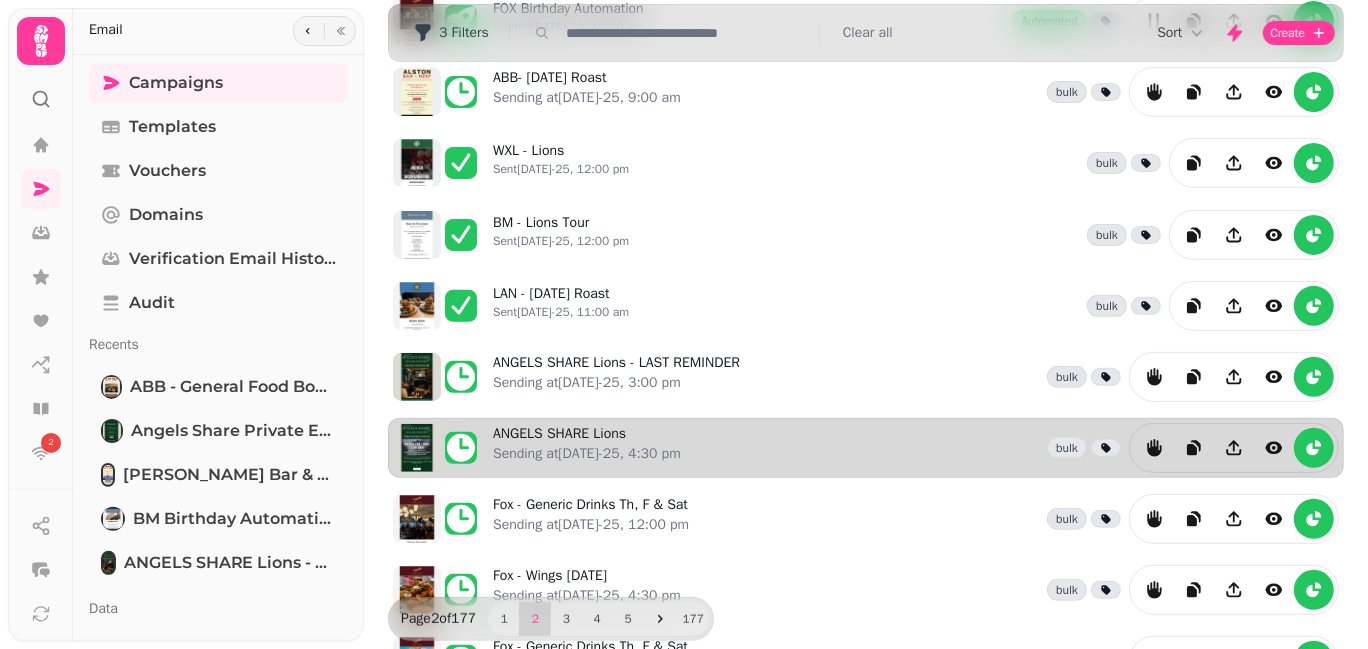 scroll, scrollTop: 219, scrollLeft: 0, axis: vertical 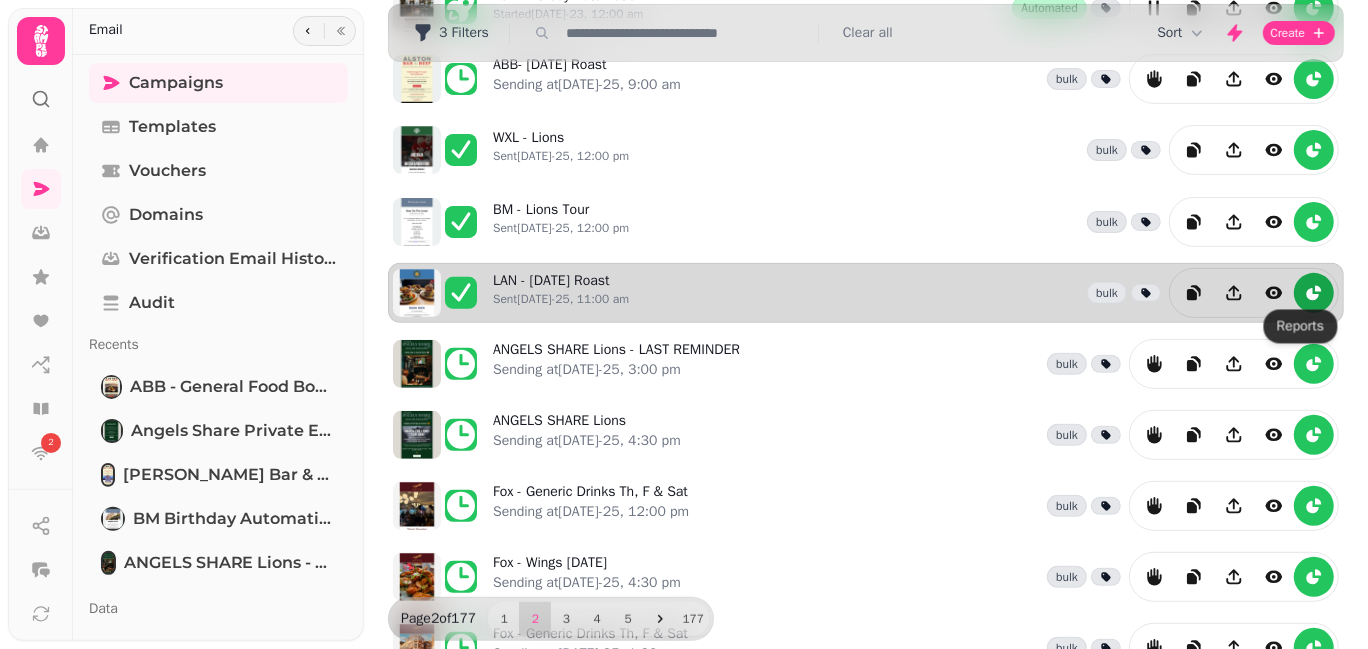 click at bounding box center (1314, 293) 